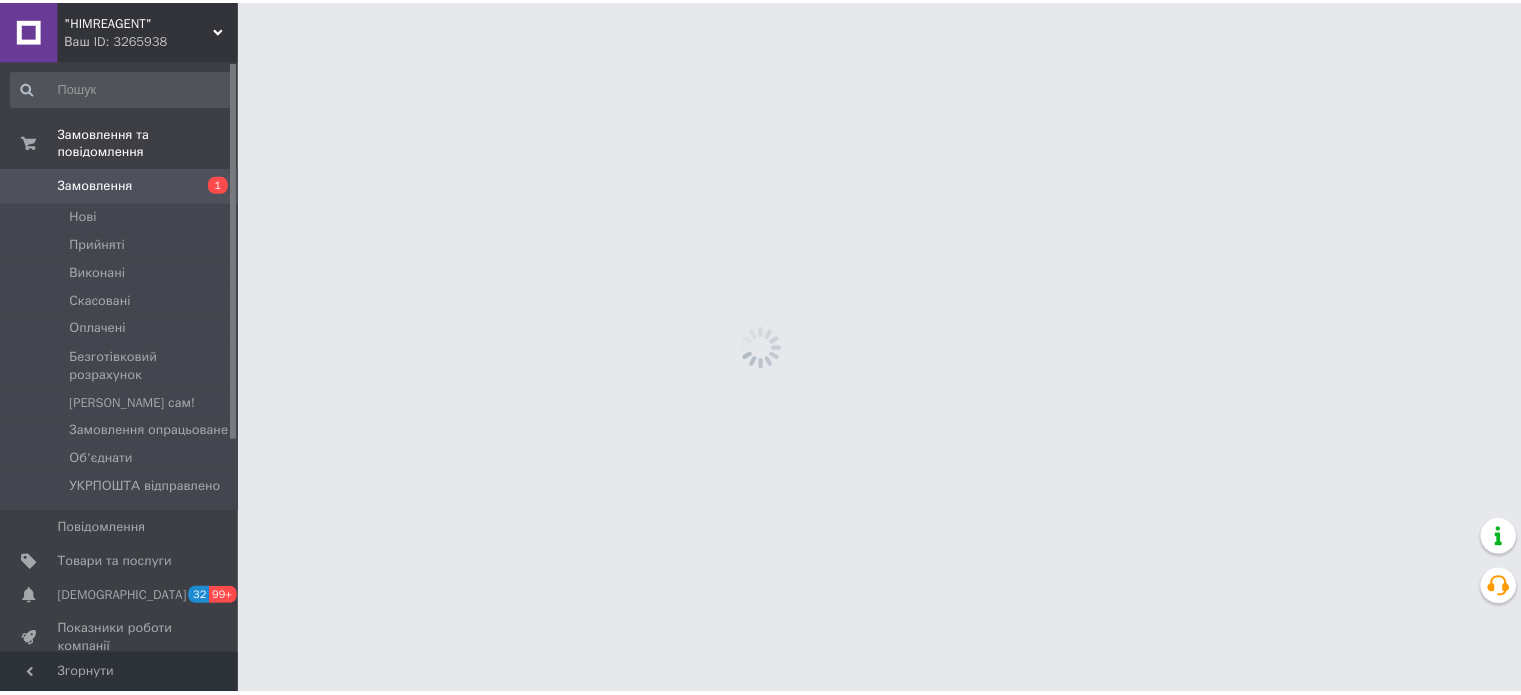 scroll, scrollTop: 0, scrollLeft: 0, axis: both 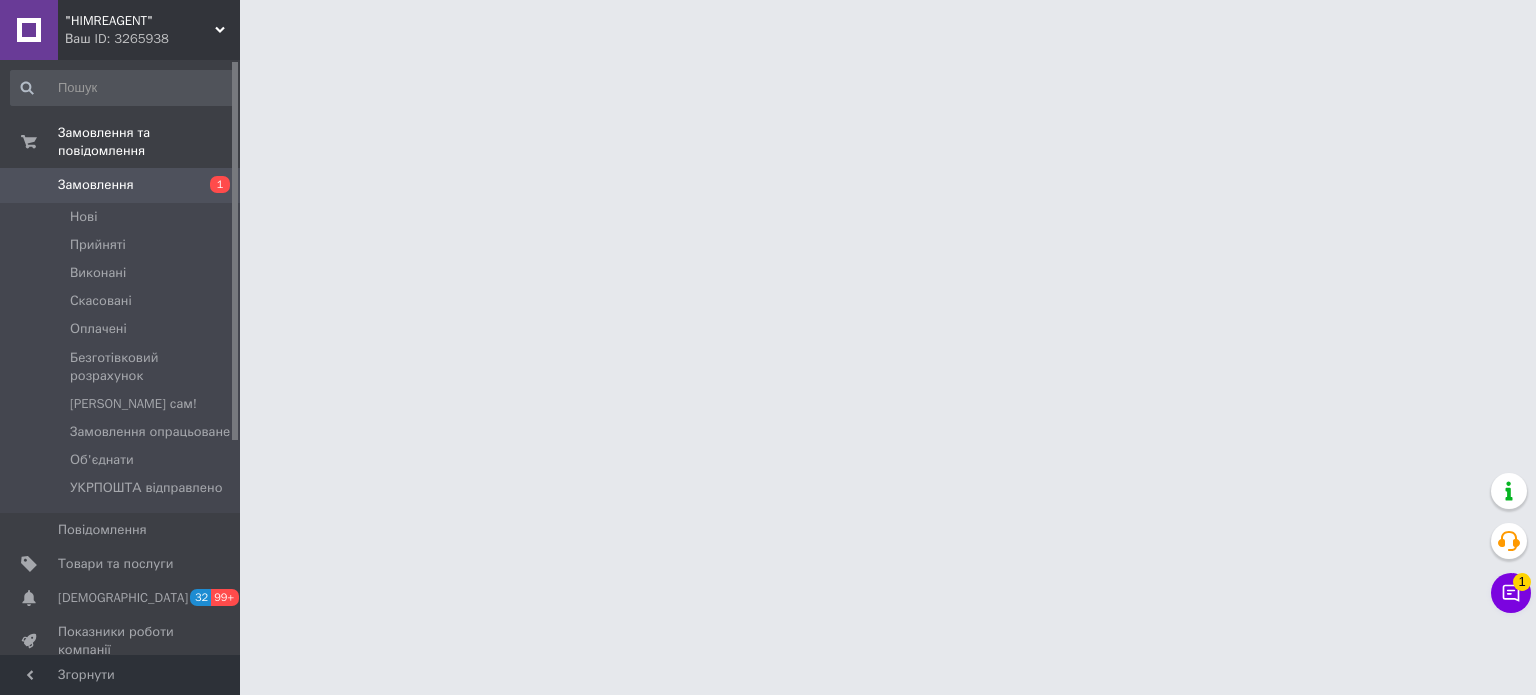 click on ""HIMREAGENT" Ваш ID: 3265938 Сайт "HIMREAGENT" Кабінет покупця Перевірити стан системи Сторінка на порталі Довідка Вийти Замовлення та повідомлення Замовлення 1 [GEOGRAPHIC_DATA] Виконані Скасовані Оплачені Безготівковий розрахунок Заберу сам! Замовлення опрацьоване Об'єднати УКРПОШТА відправлено Повідомлення 0 Товари та послуги Сповіщення 32 99+ Показники роботи компанії Панель управління Відгуки Клієнти Каталог ProSale Аналітика Управління сайтом Гаманець компанії [PERSON_NAME] Тарифи та рахунки Prom мікс 1 000
1" at bounding box center (768, 25) 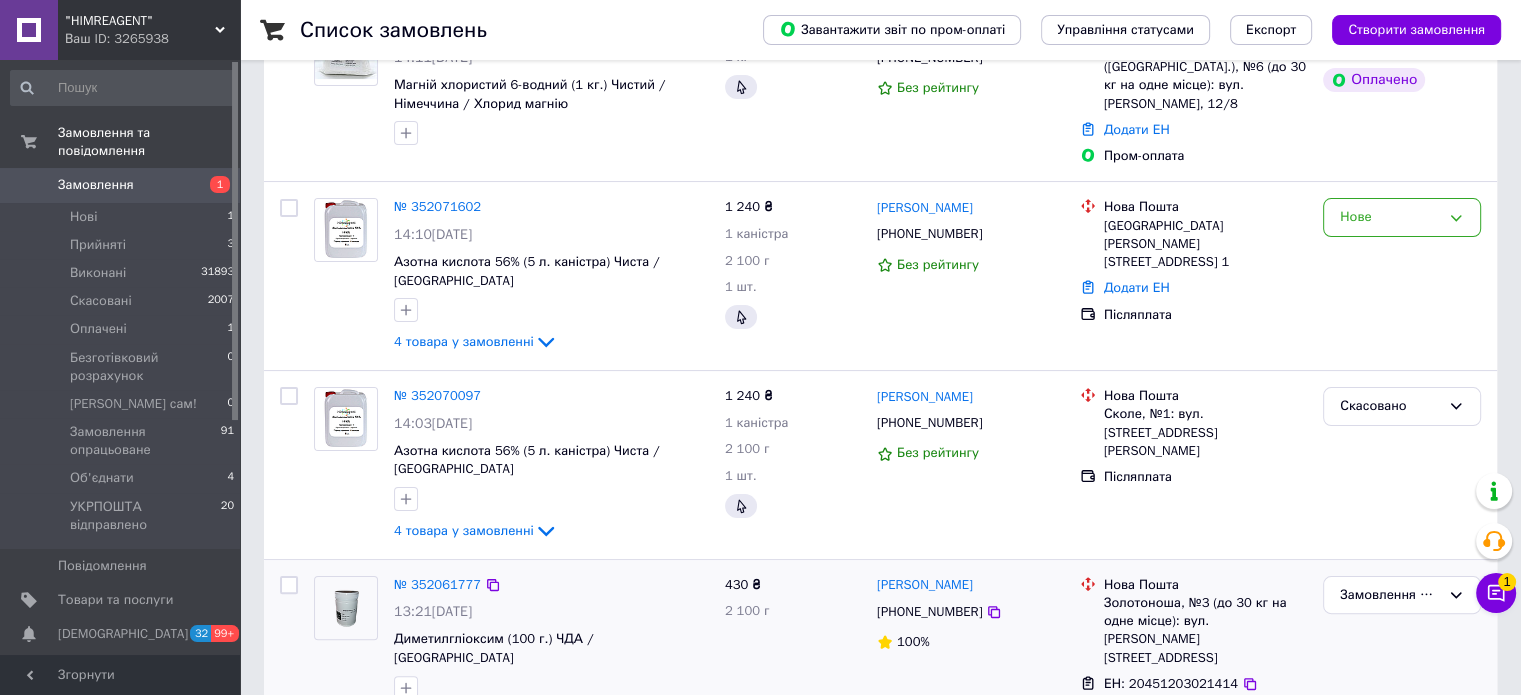 scroll, scrollTop: 400, scrollLeft: 0, axis: vertical 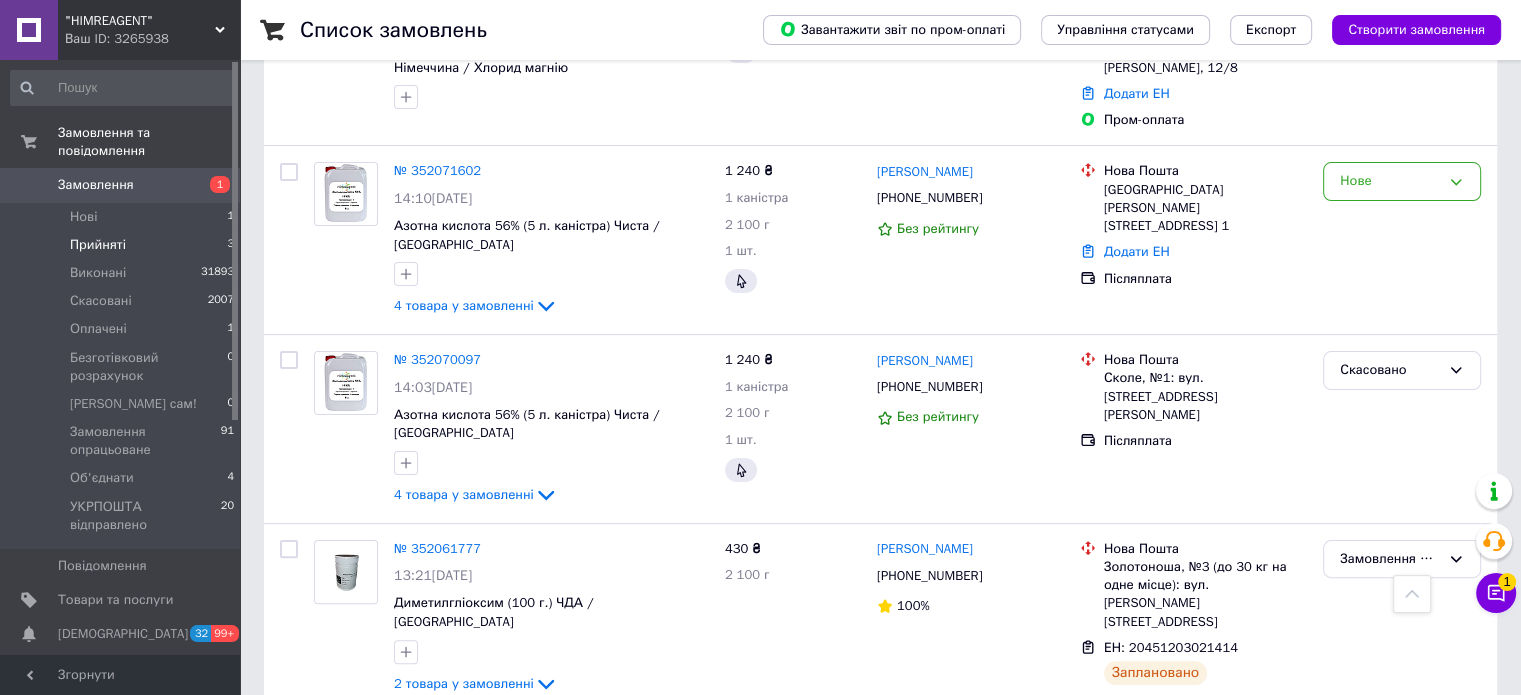 click on "Прийняті" at bounding box center [98, 245] 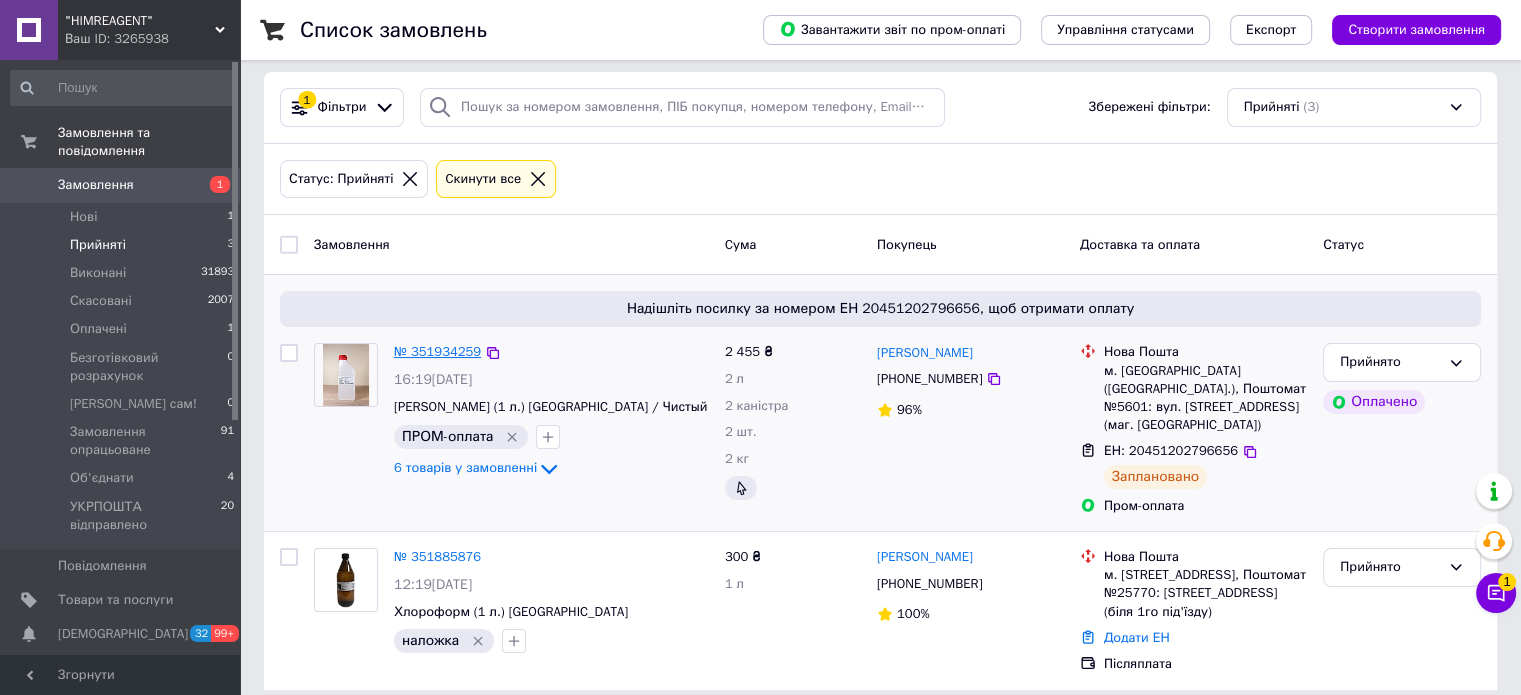 scroll, scrollTop: 116, scrollLeft: 0, axis: vertical 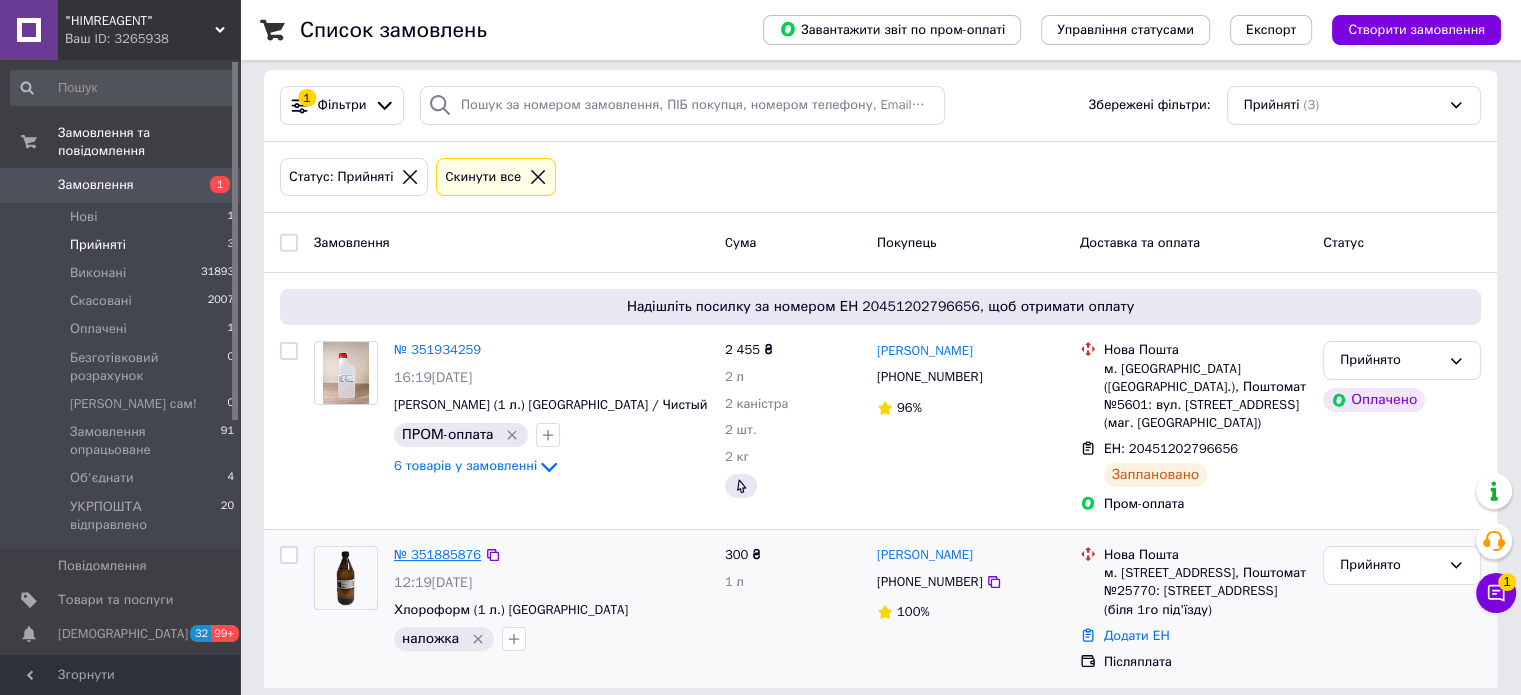 click on "№ 351885876" at bounding box center (437, 554) 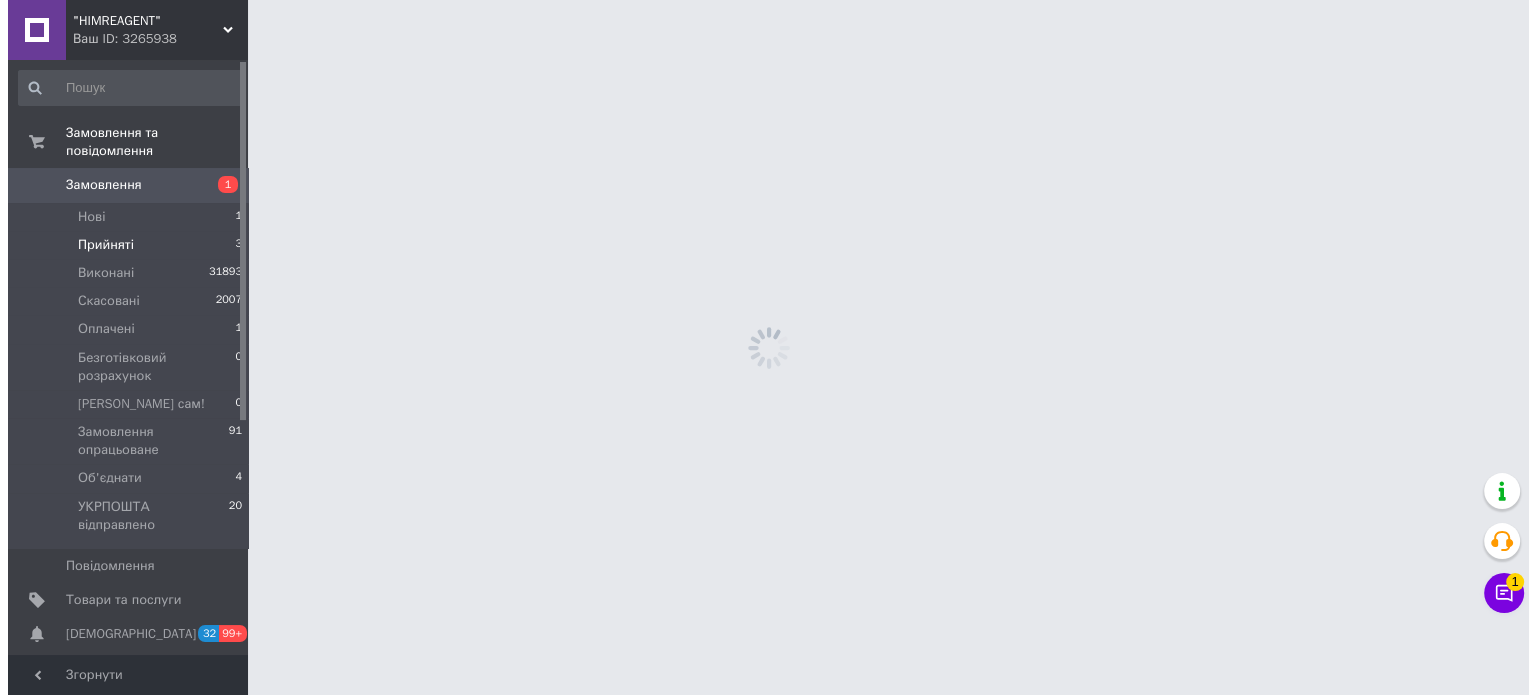 scroll, scrollTop: 0, scrollLeft: 0, axis: both 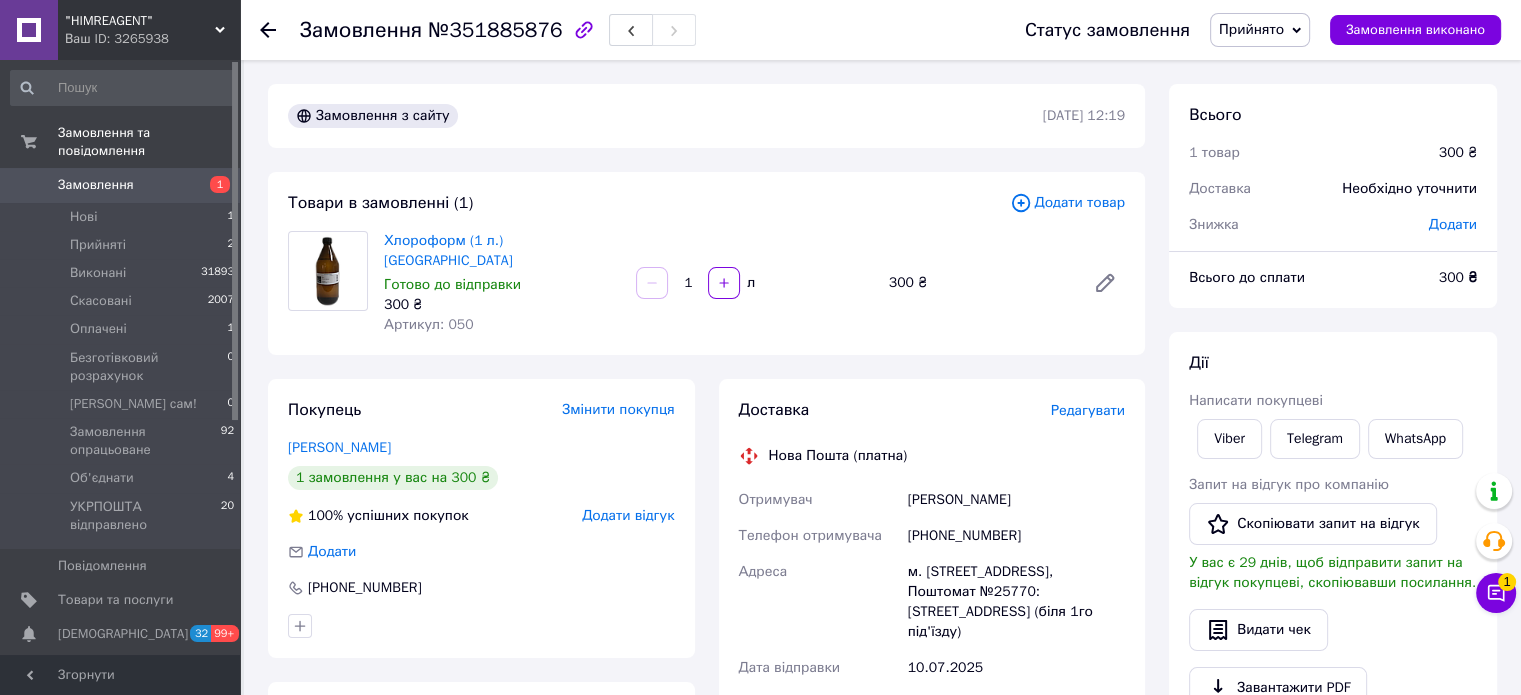 click on "Доставка Редагувати" at bounding box center (932, 410) 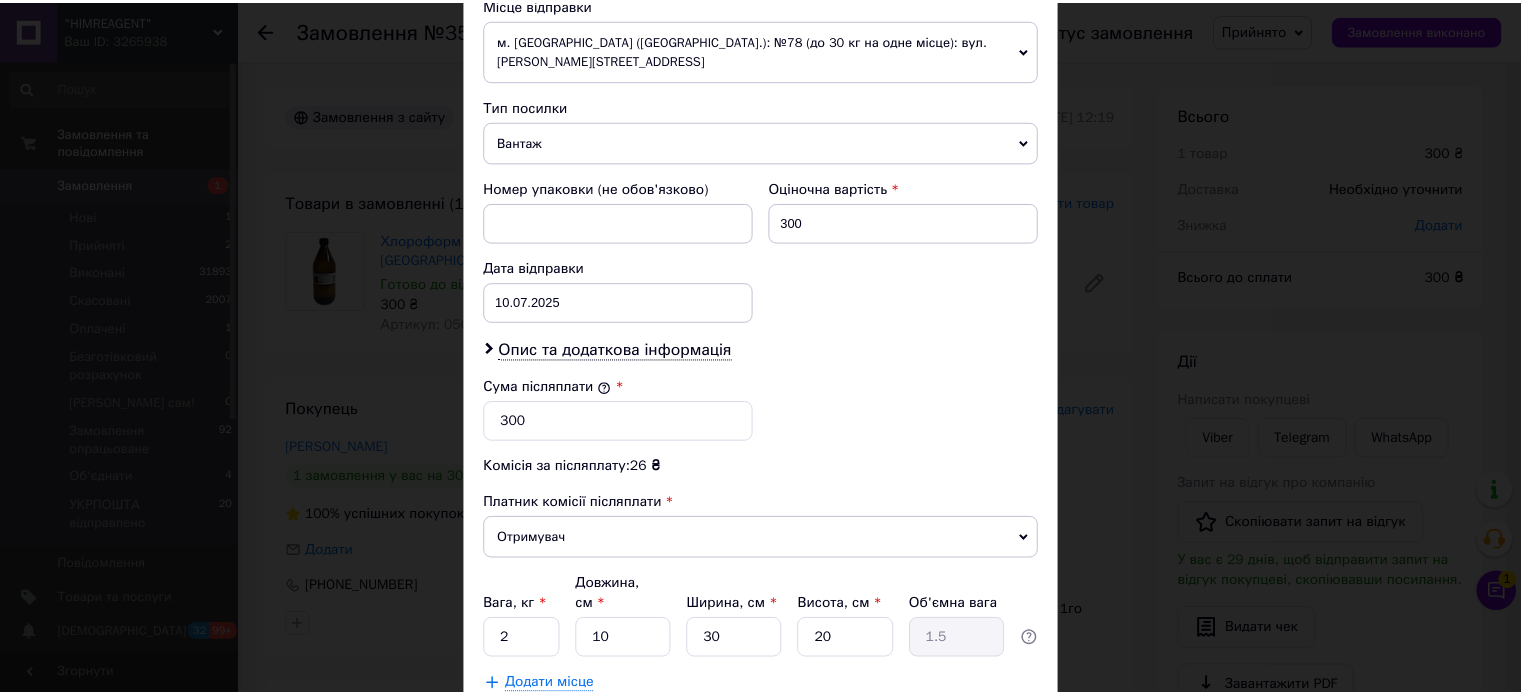 scroll, scrollTop: 824, scrollLeft: 0, axis: vertical 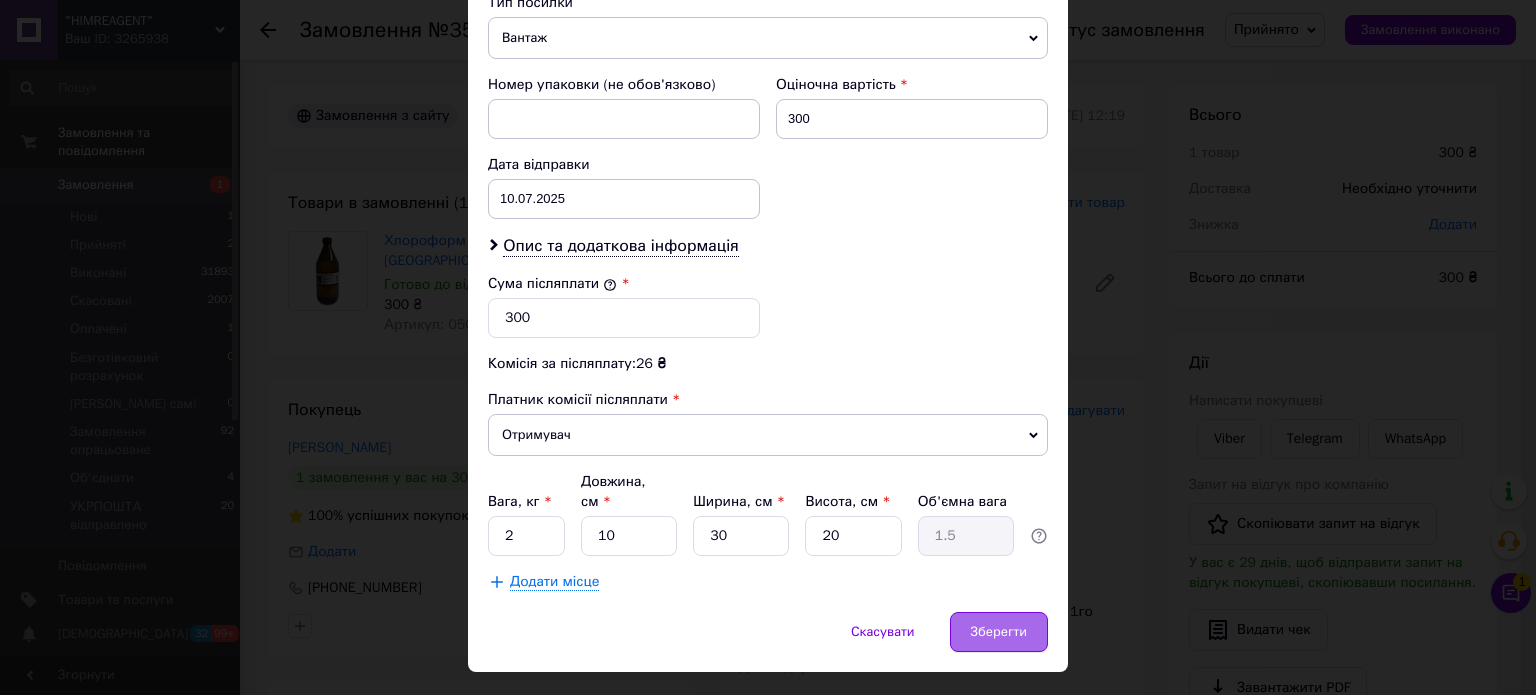 click on "Зберегти" at bounding box center (999, 632) 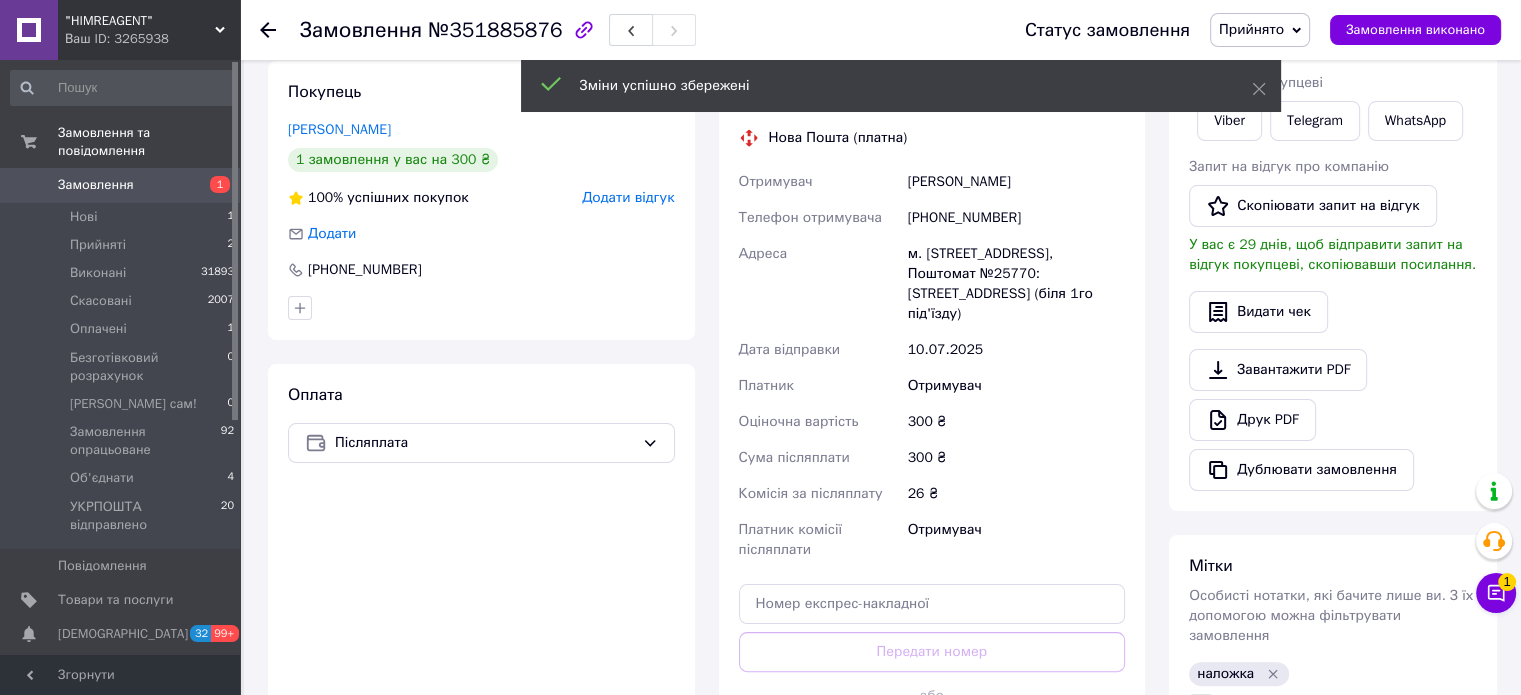 scroll, scrollTop: 400, scrollLeft: 0, axis: vertical 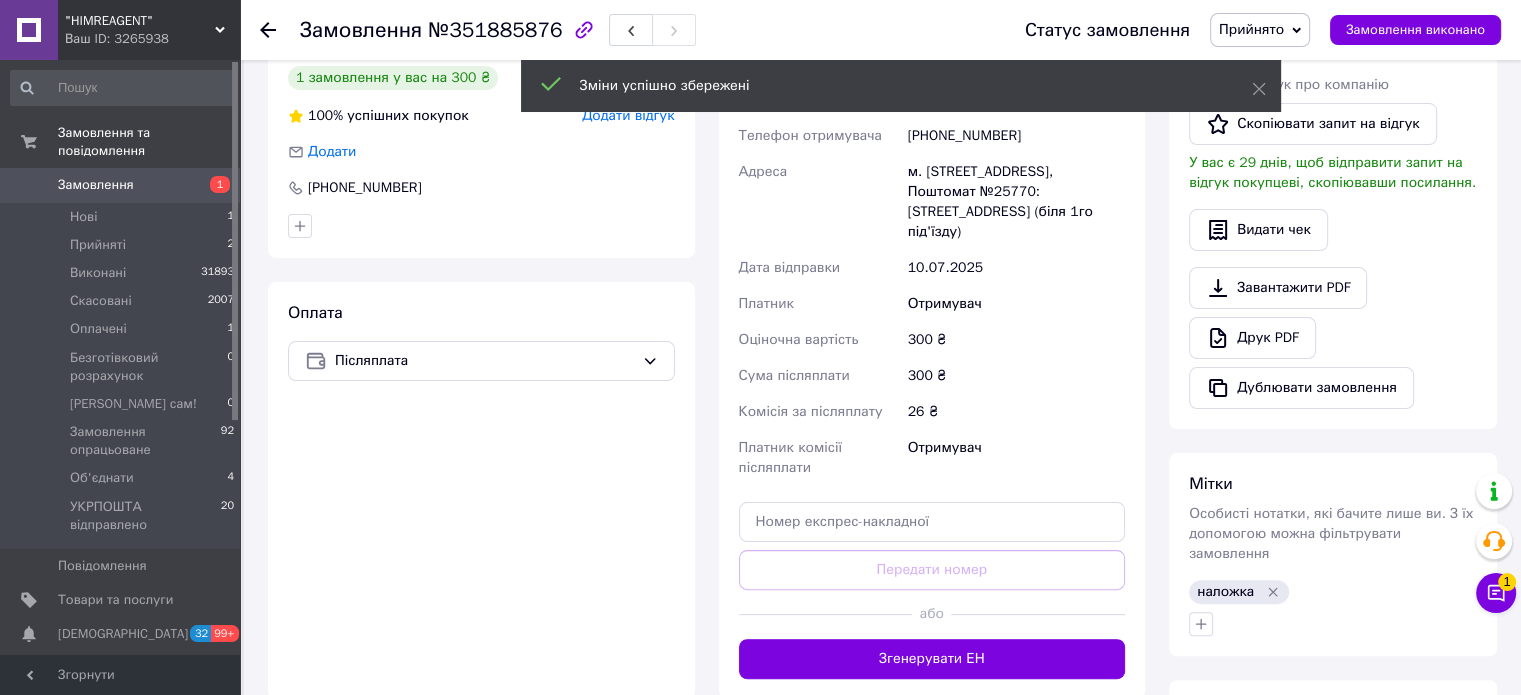 click on "Згенерувати ЕН" at bounding box center (932, 659) 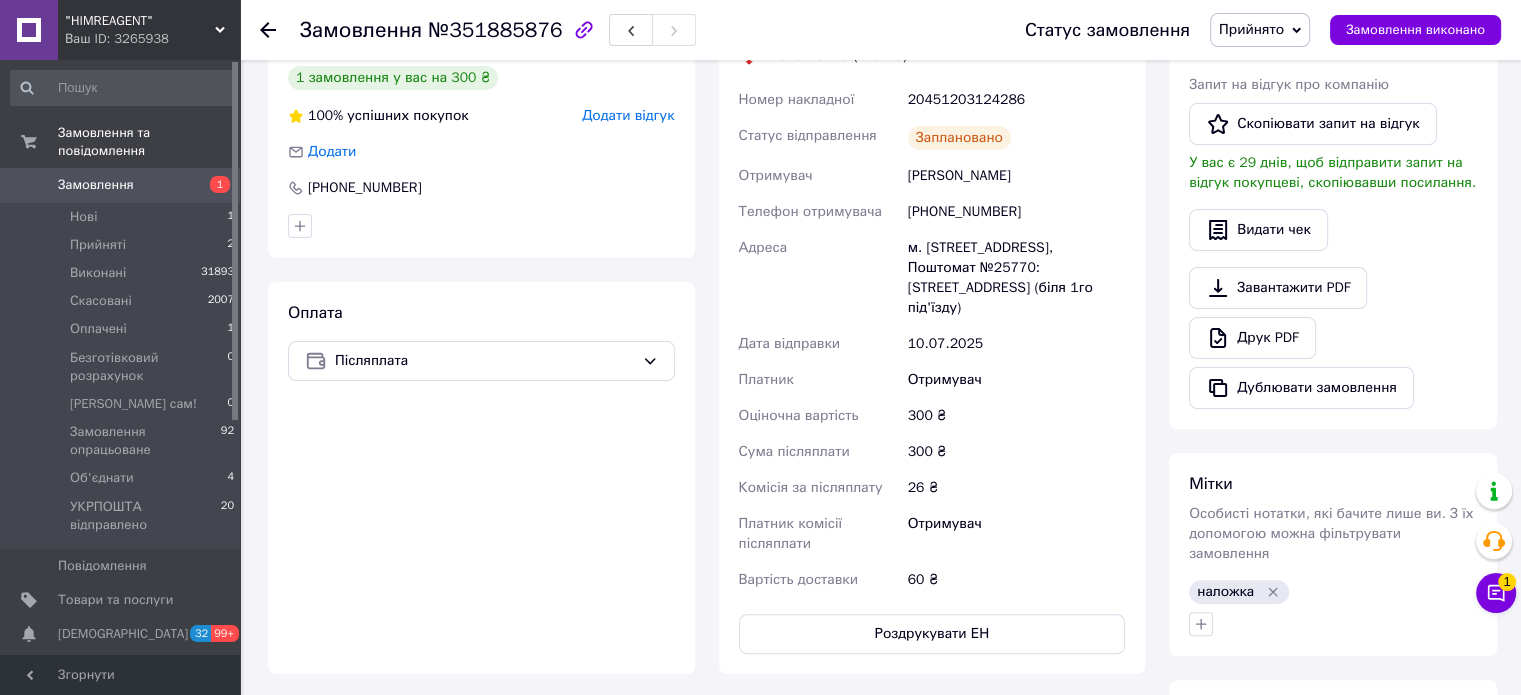 click on "Замовлення 1" at bounding box center [123, 185] 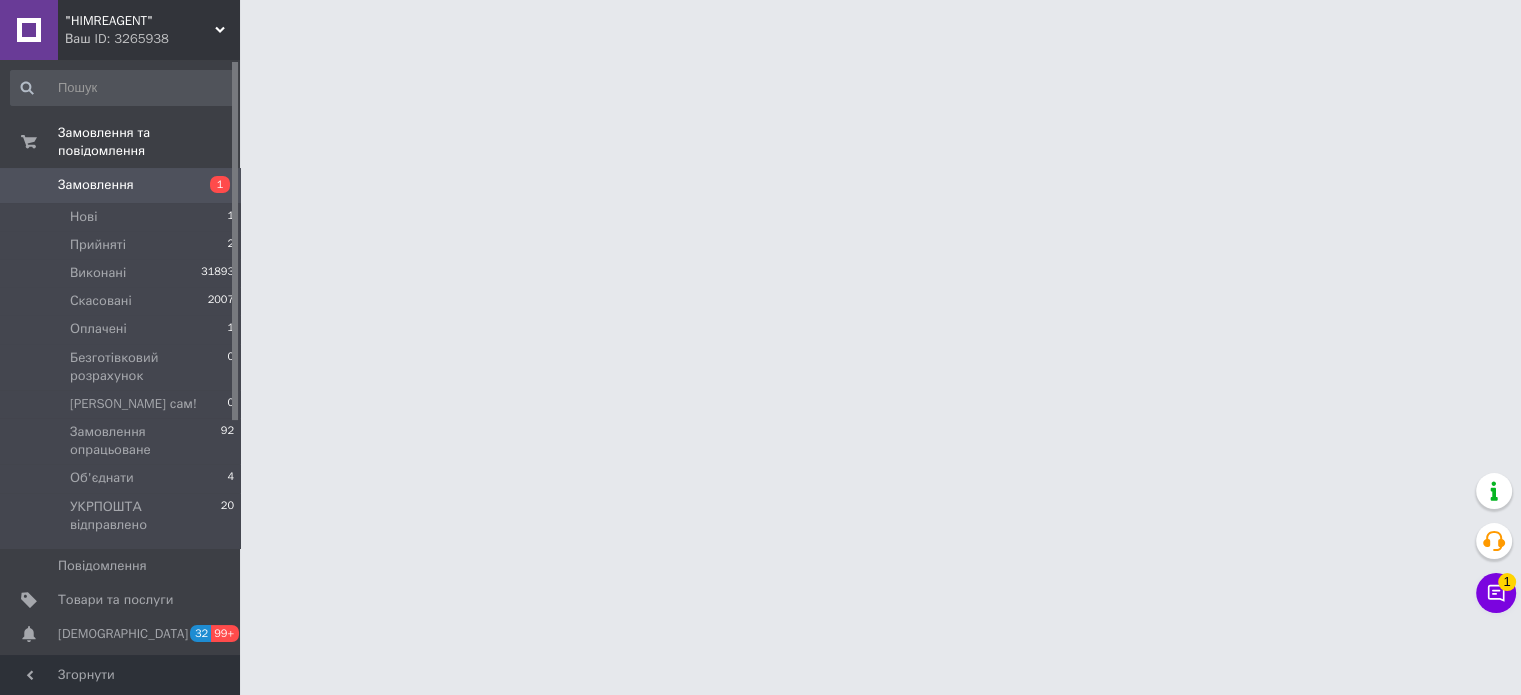 scroll, scrollTop: 0, scrollLeft: 0, axis: both 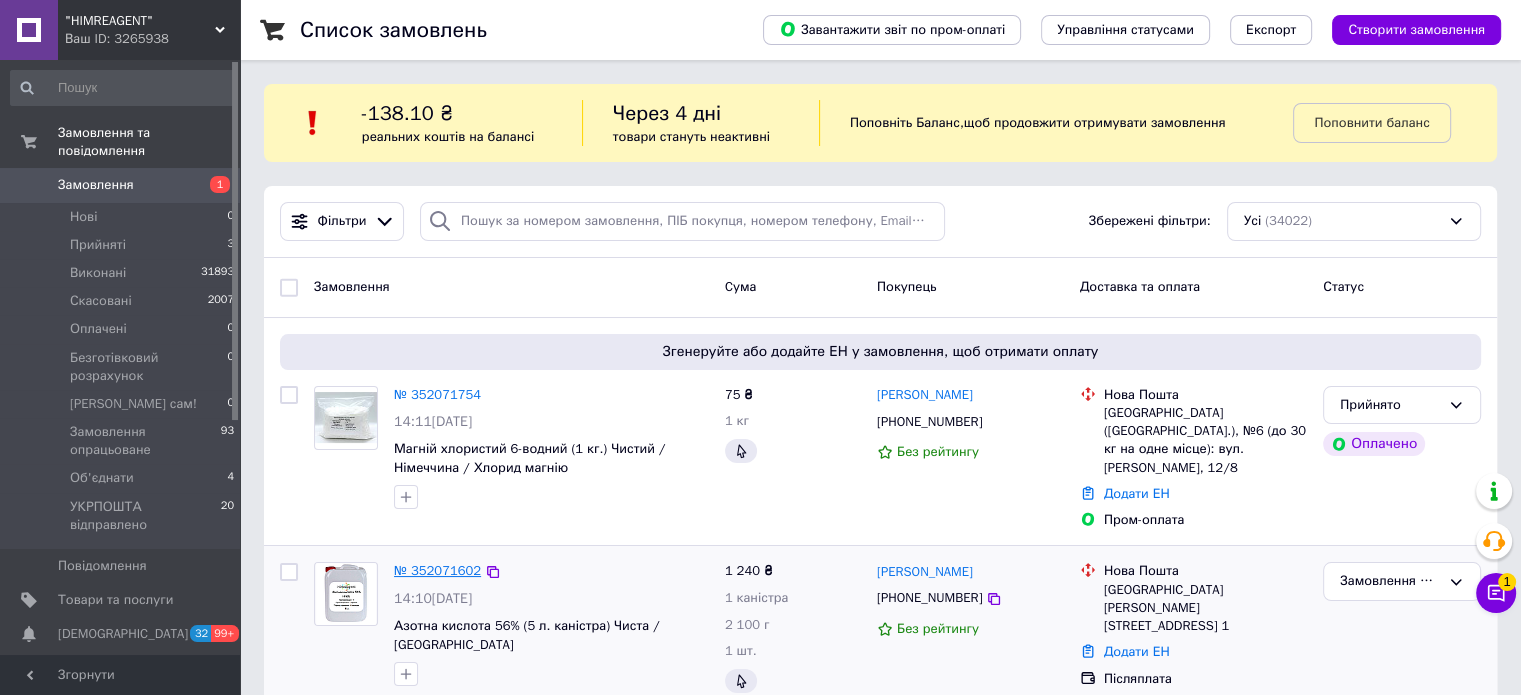 click on "№ 352071602" at bounding box center [437, 570] 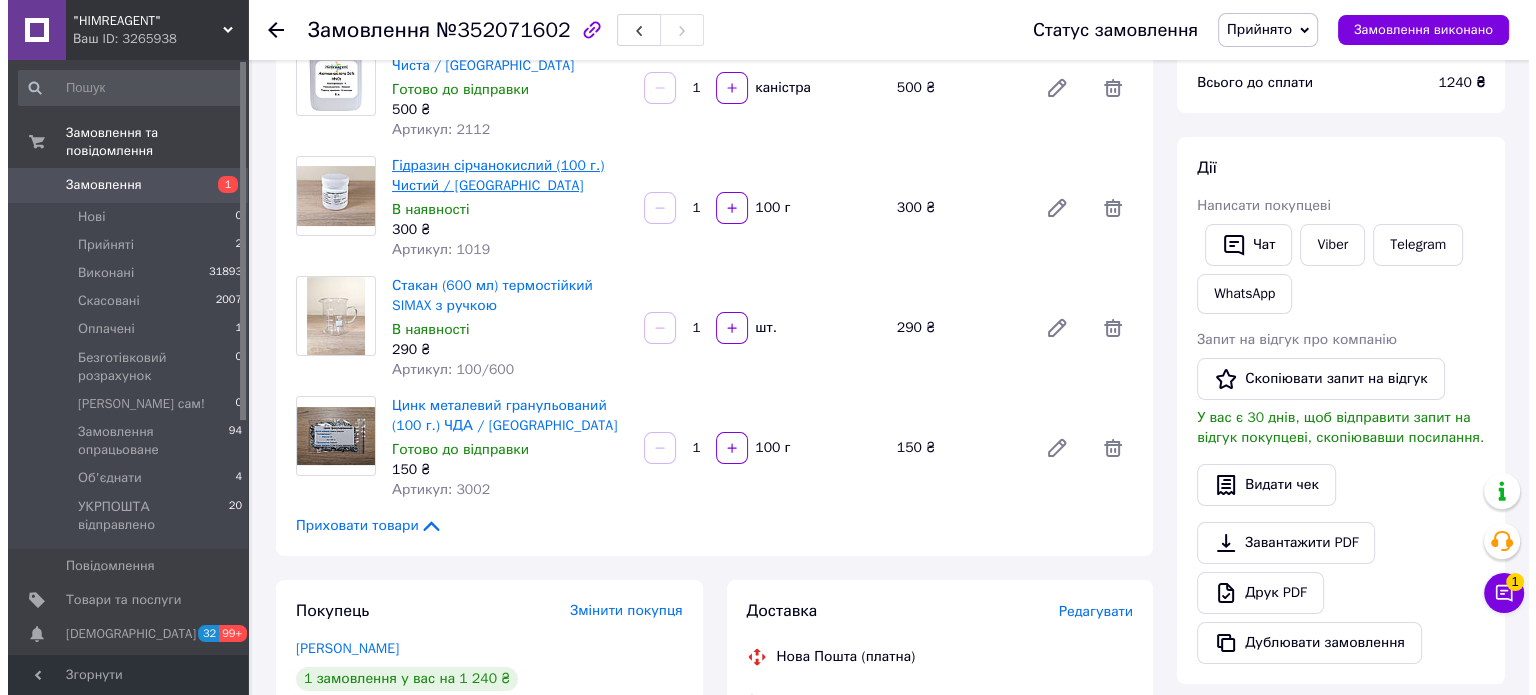 scroll, scrollTop: 200, scrollLeft: 0, axis: vertical 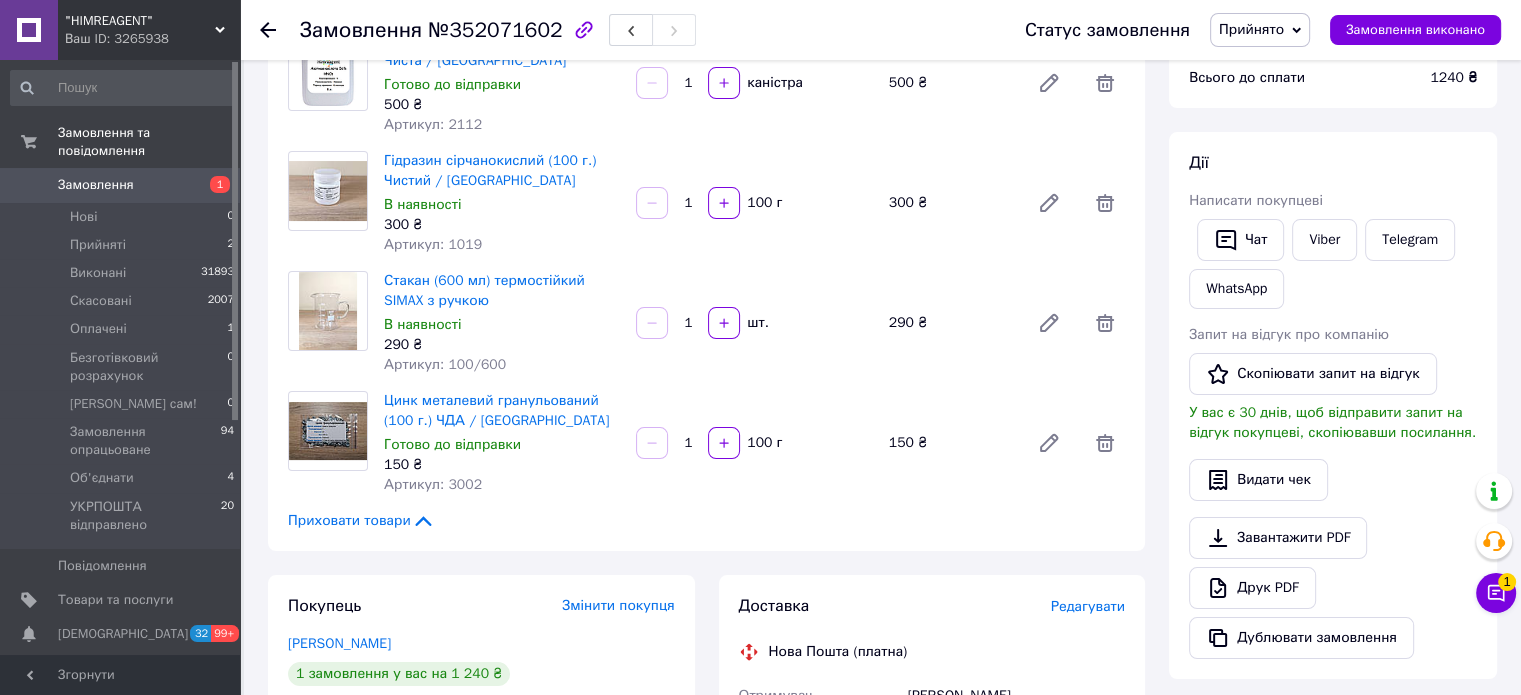 click on "Редагувати" at bounding box center (1088, 606) 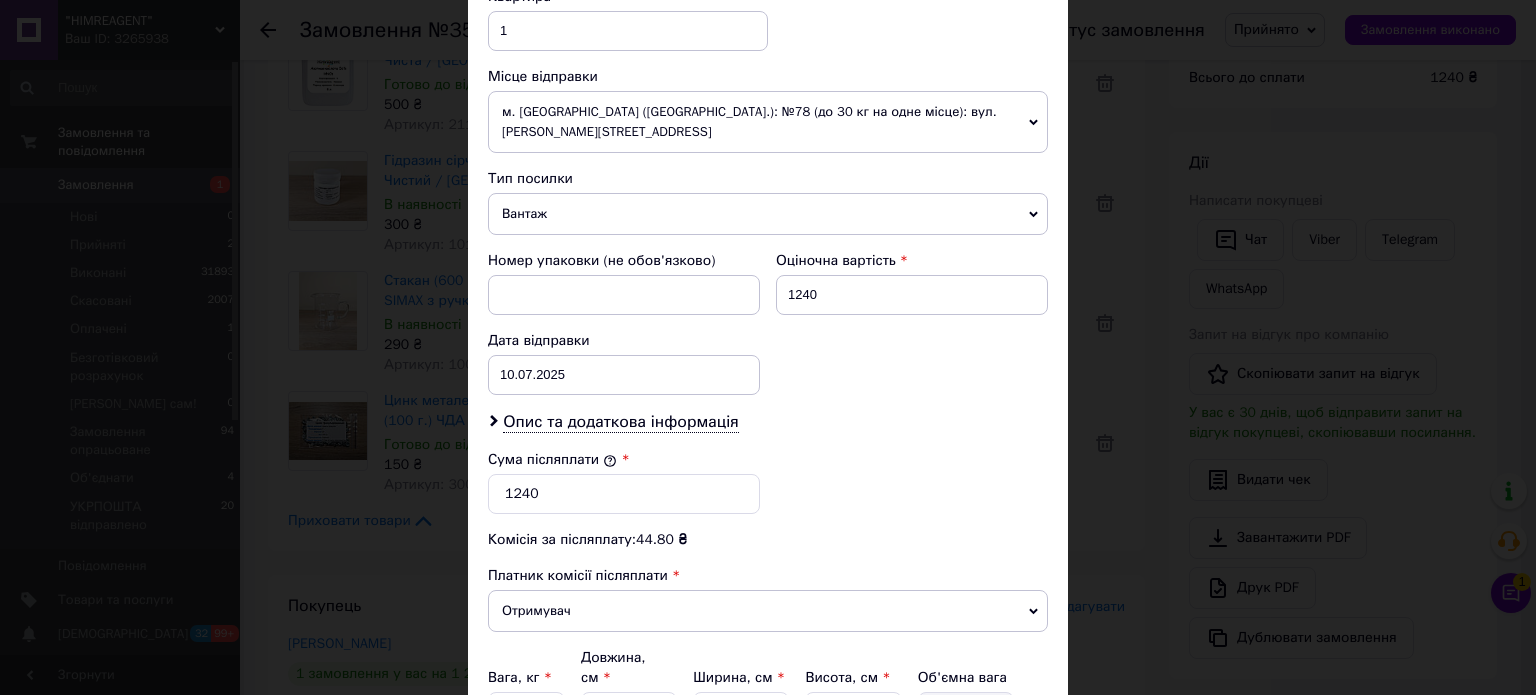 scroll, scrollTop: 904, scrollLeft: 0, axis: vertical 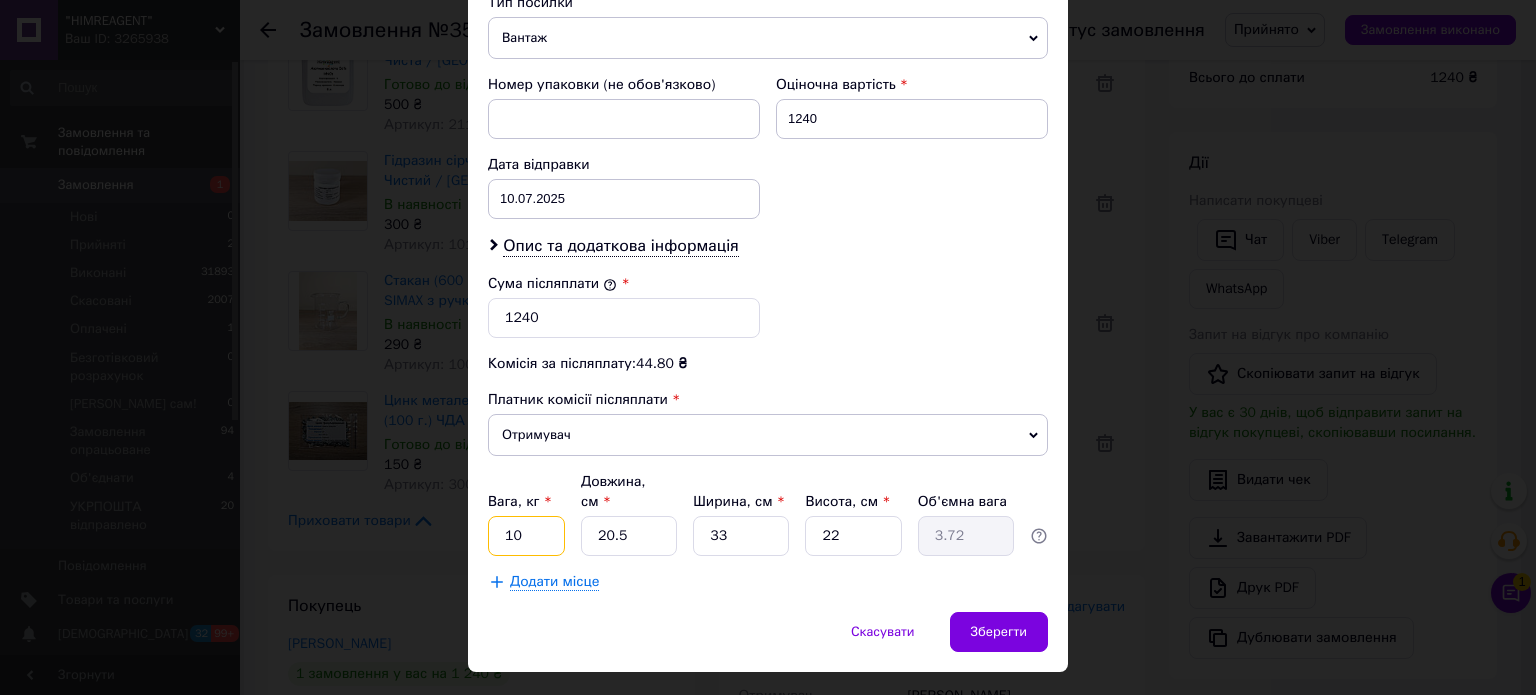 click on "10" at bounding box center (526, 536) 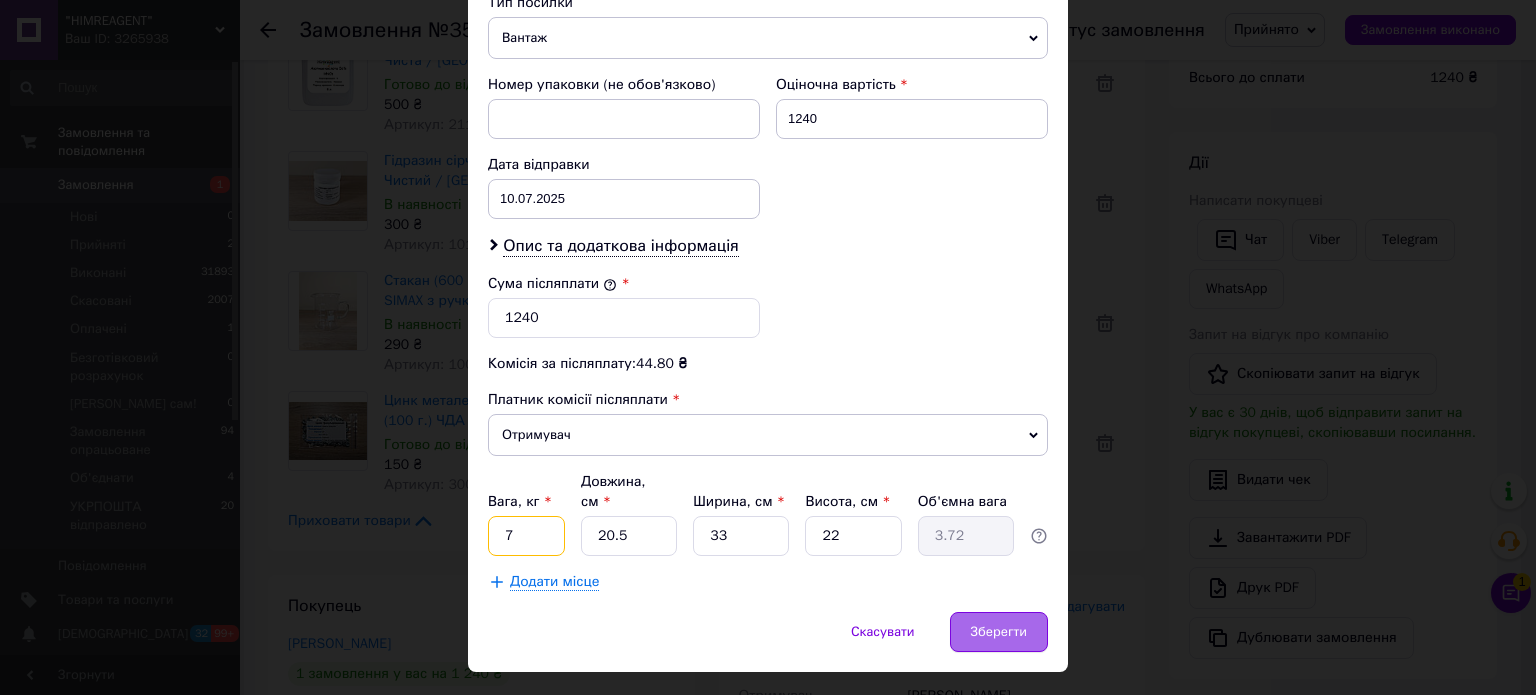 type on "7" 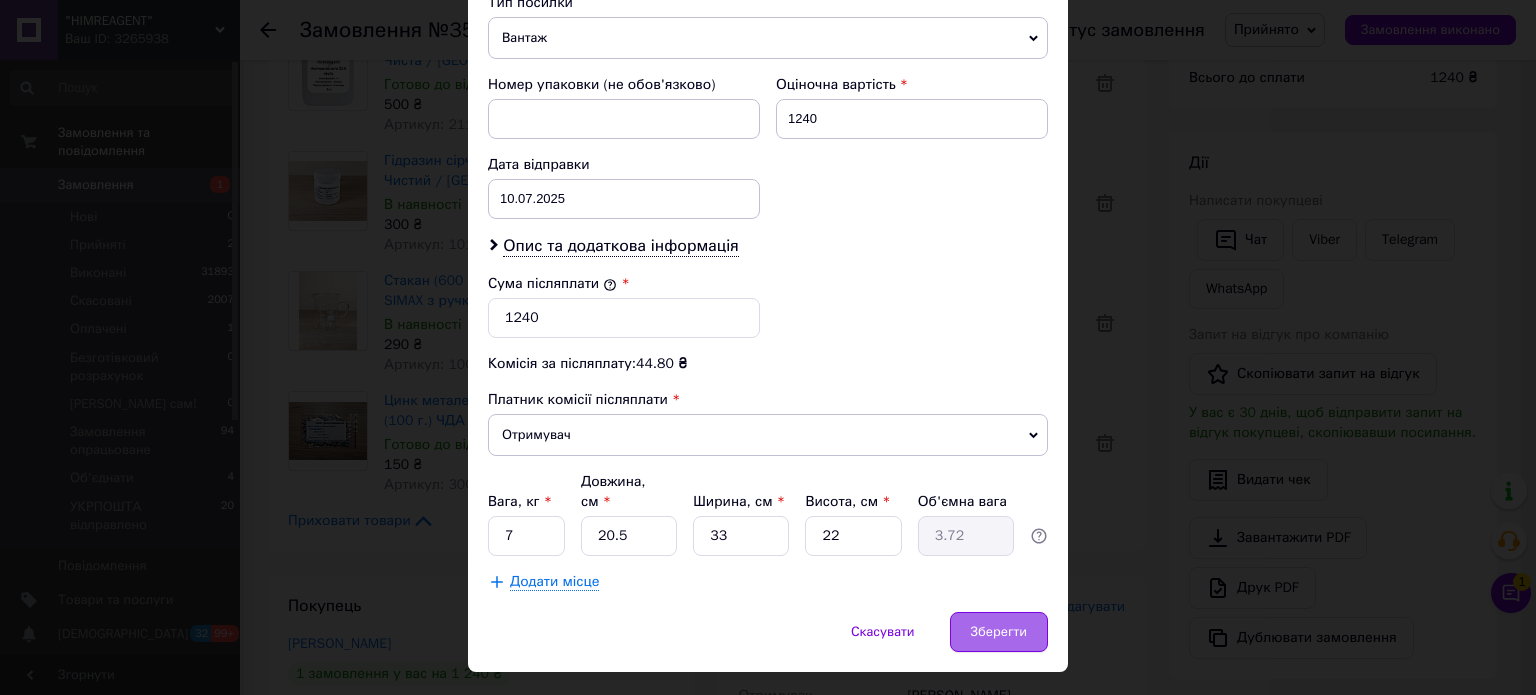 click on "Зберегти" at bounding box center (999, 632) 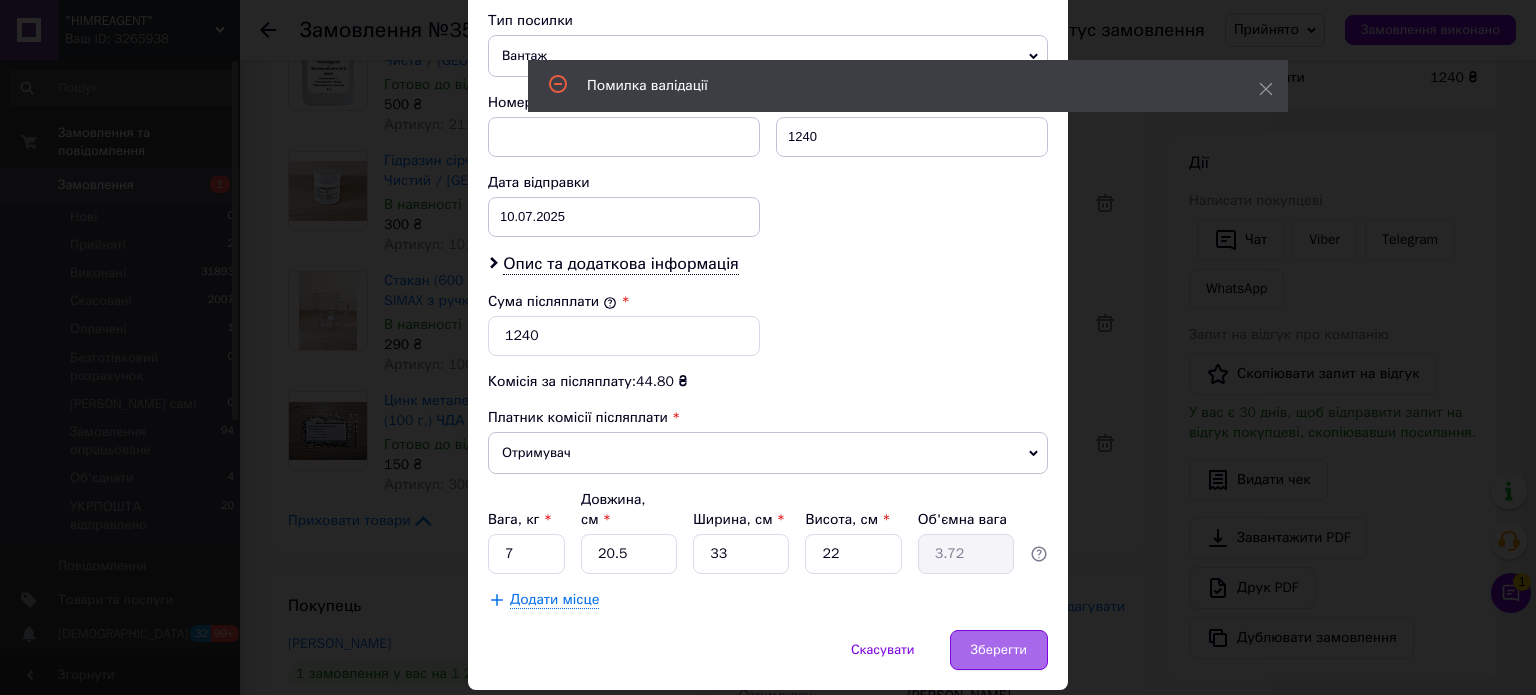 scroll, scrollTop: 88, scrollLeft: 0, axis: vertical 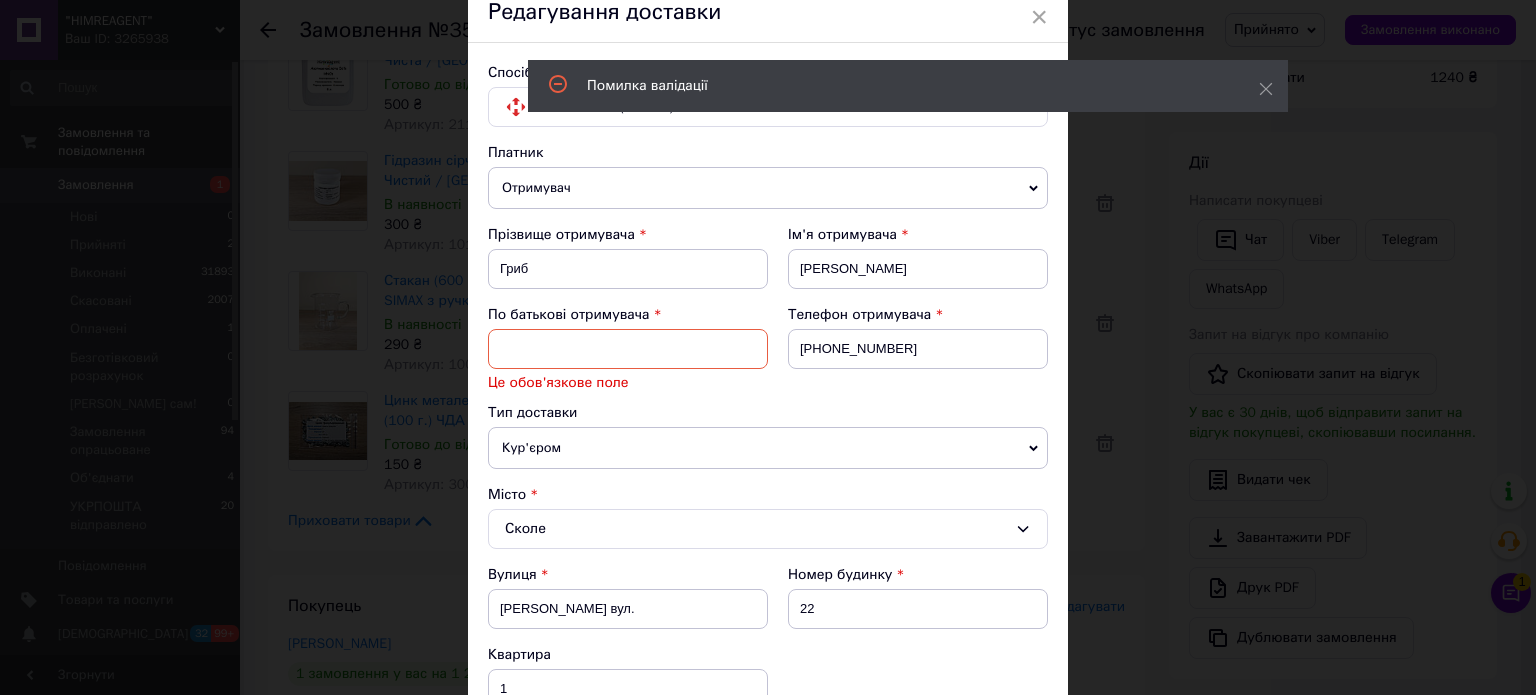 click at bounding box center [628, 349] 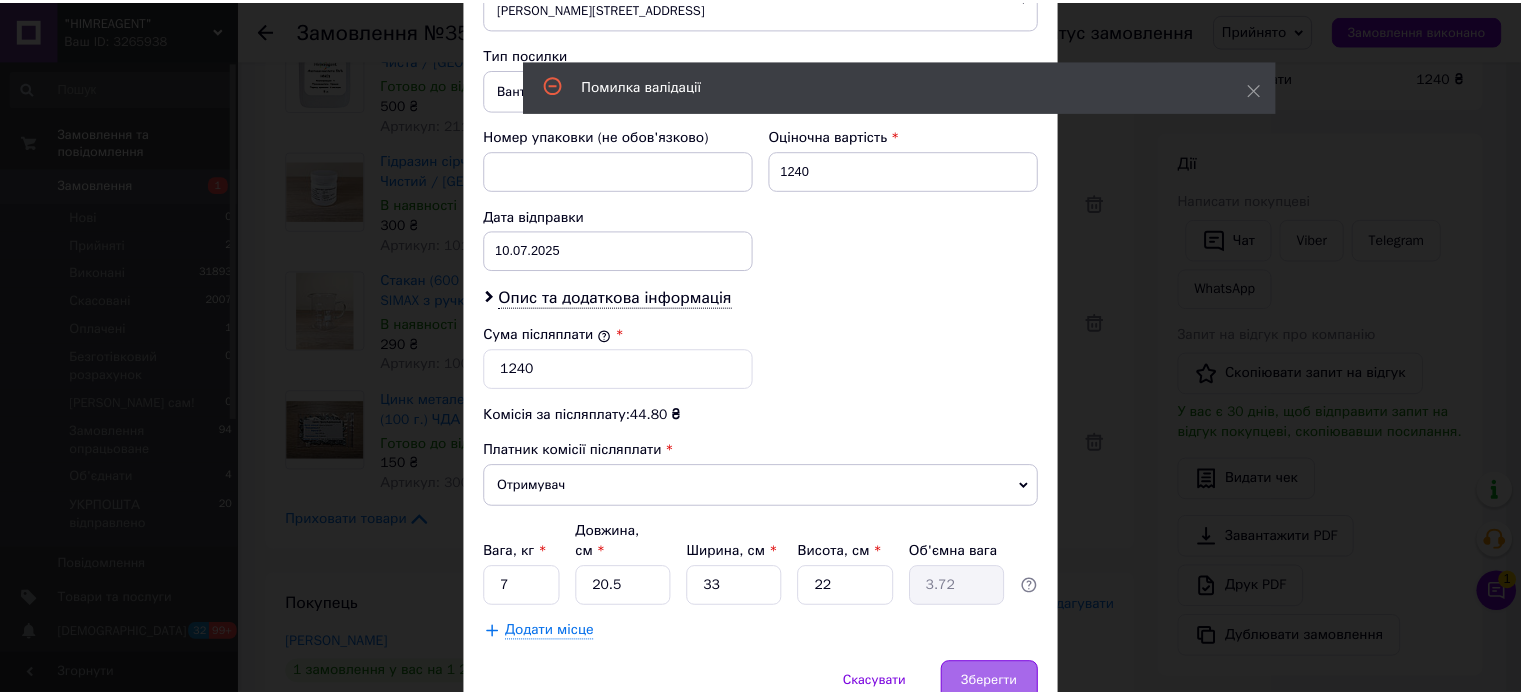 scroll, scrollTop: 888, scrollLeft: 0, axis: vertical 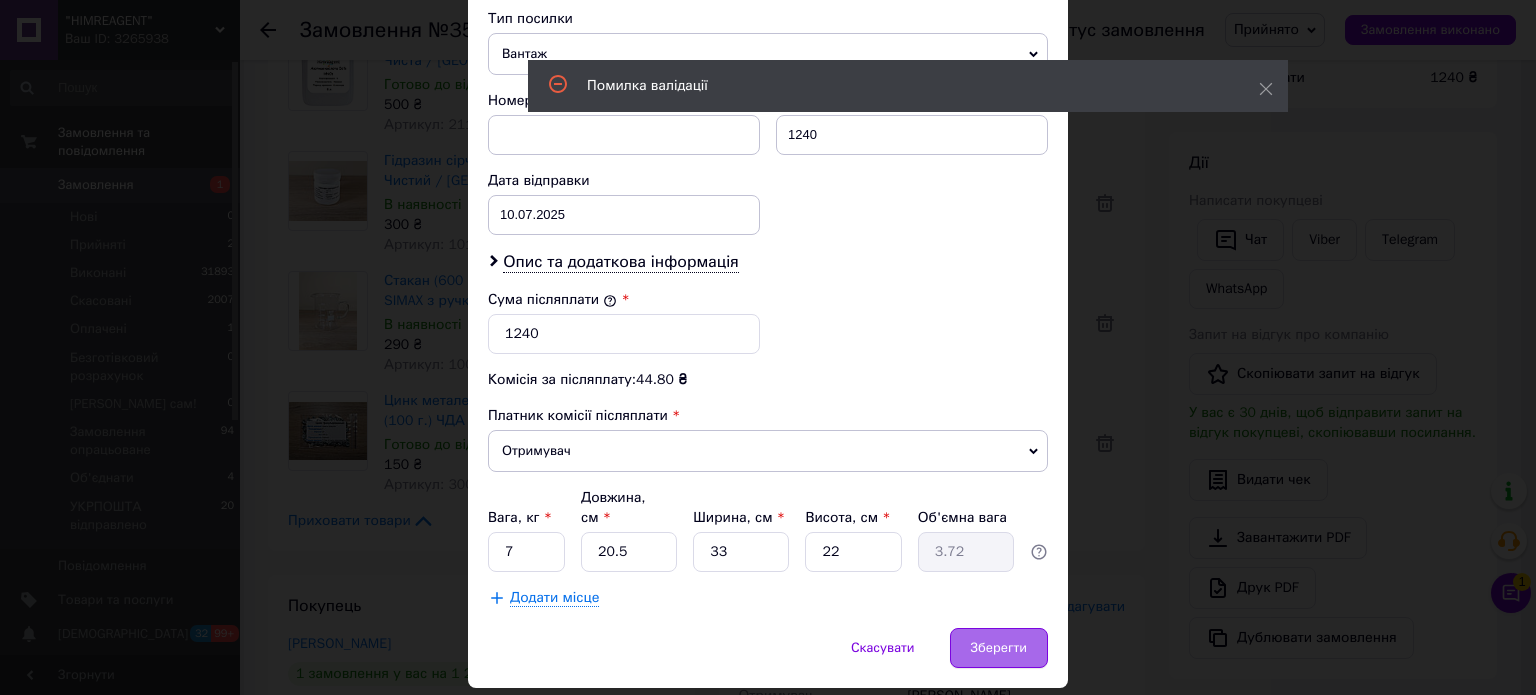 type on "А" 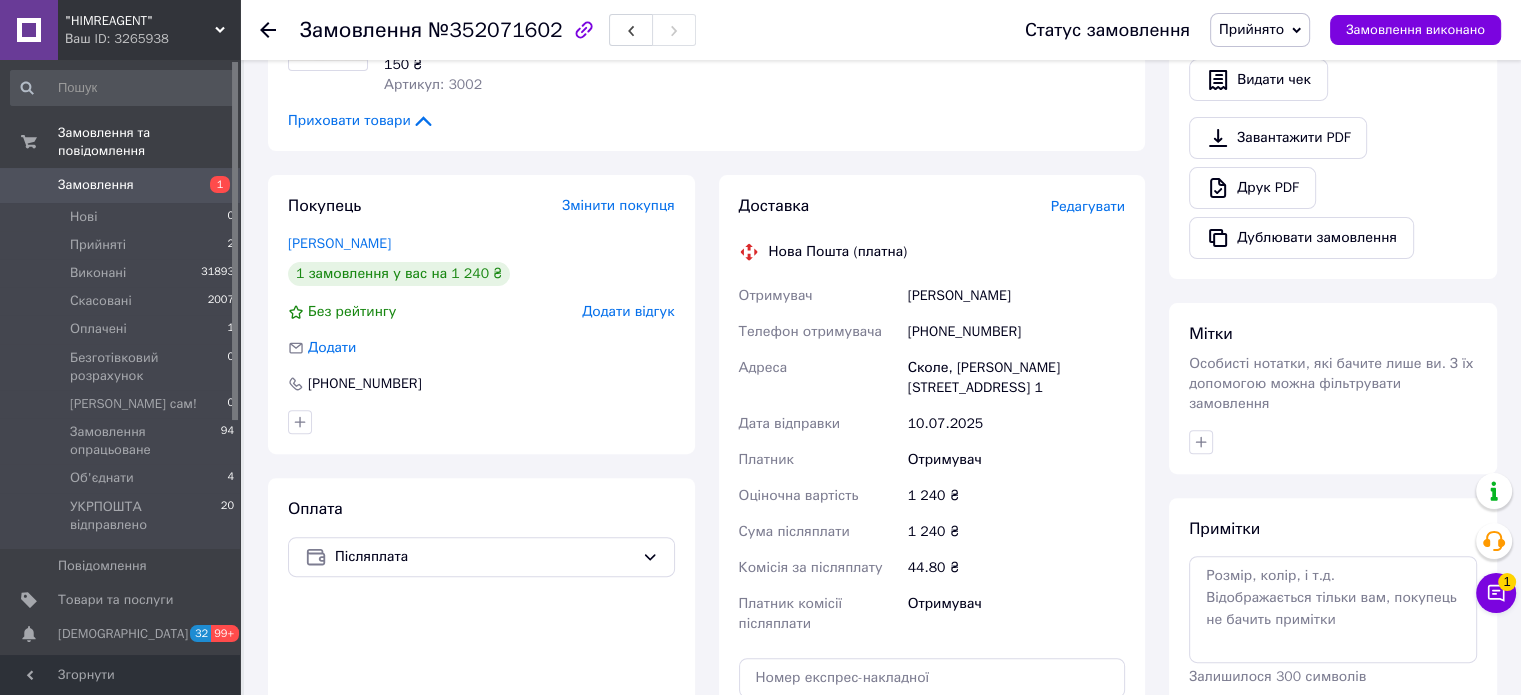 scroll, scrollTop: 900, scrollLeft: 0, axis: vertical 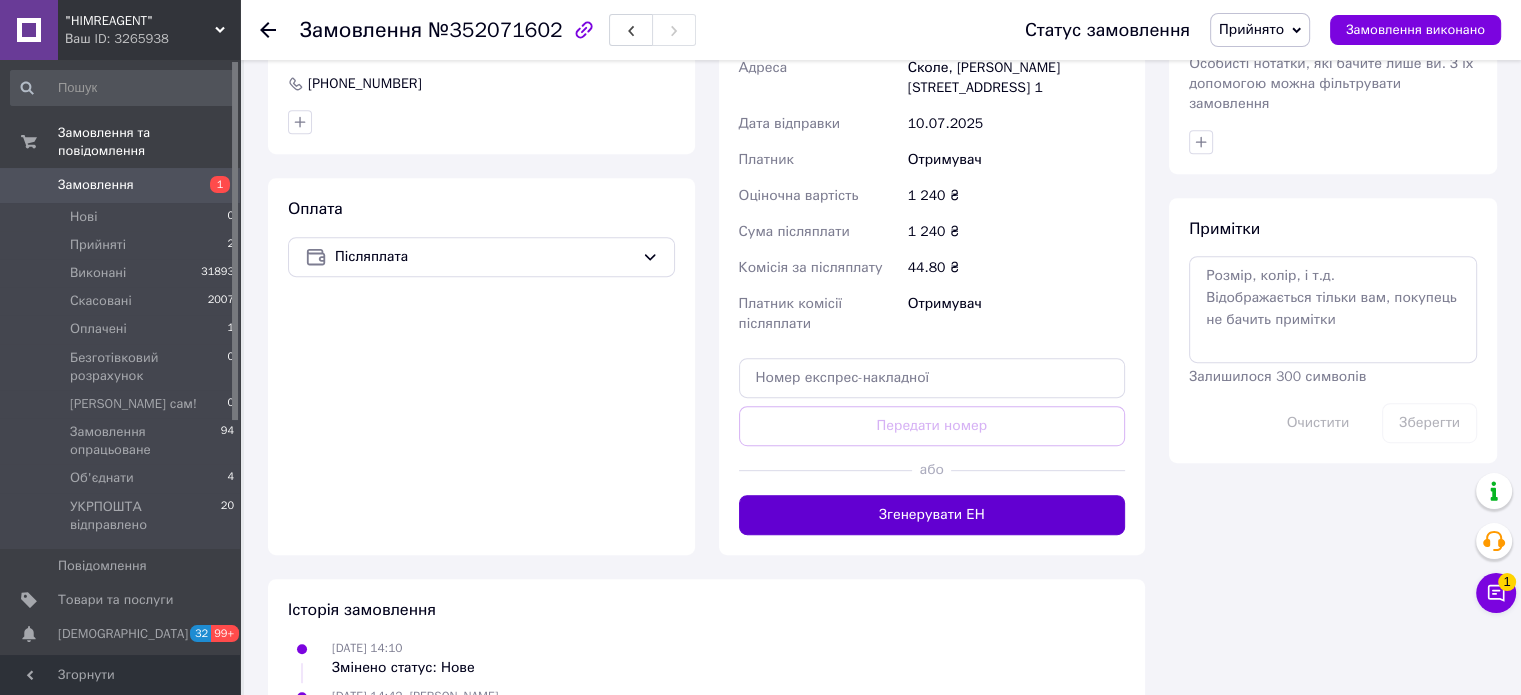 click on "Згенерувати ЕН" at bounding box center (932, 515) 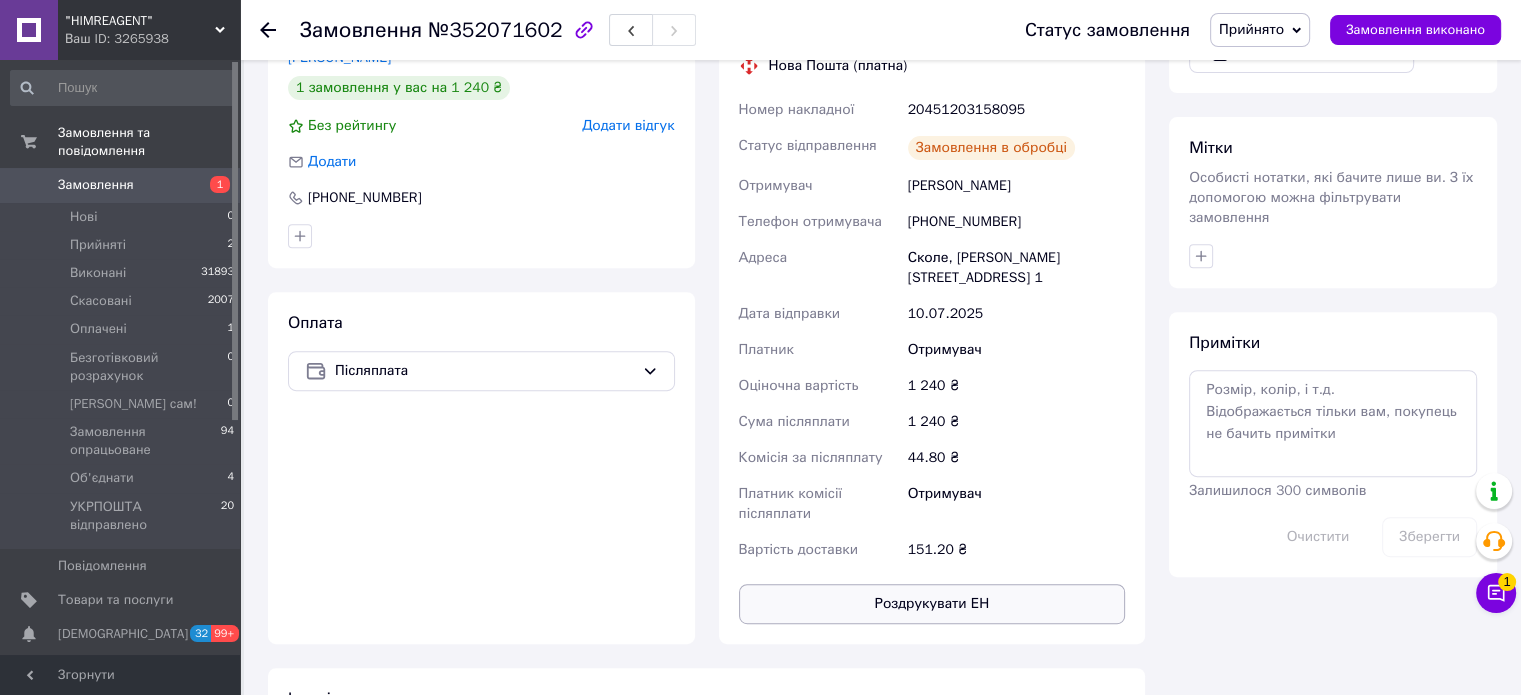 scroll, scrollTop: 700, scrollLeft: 0, axis: vertical 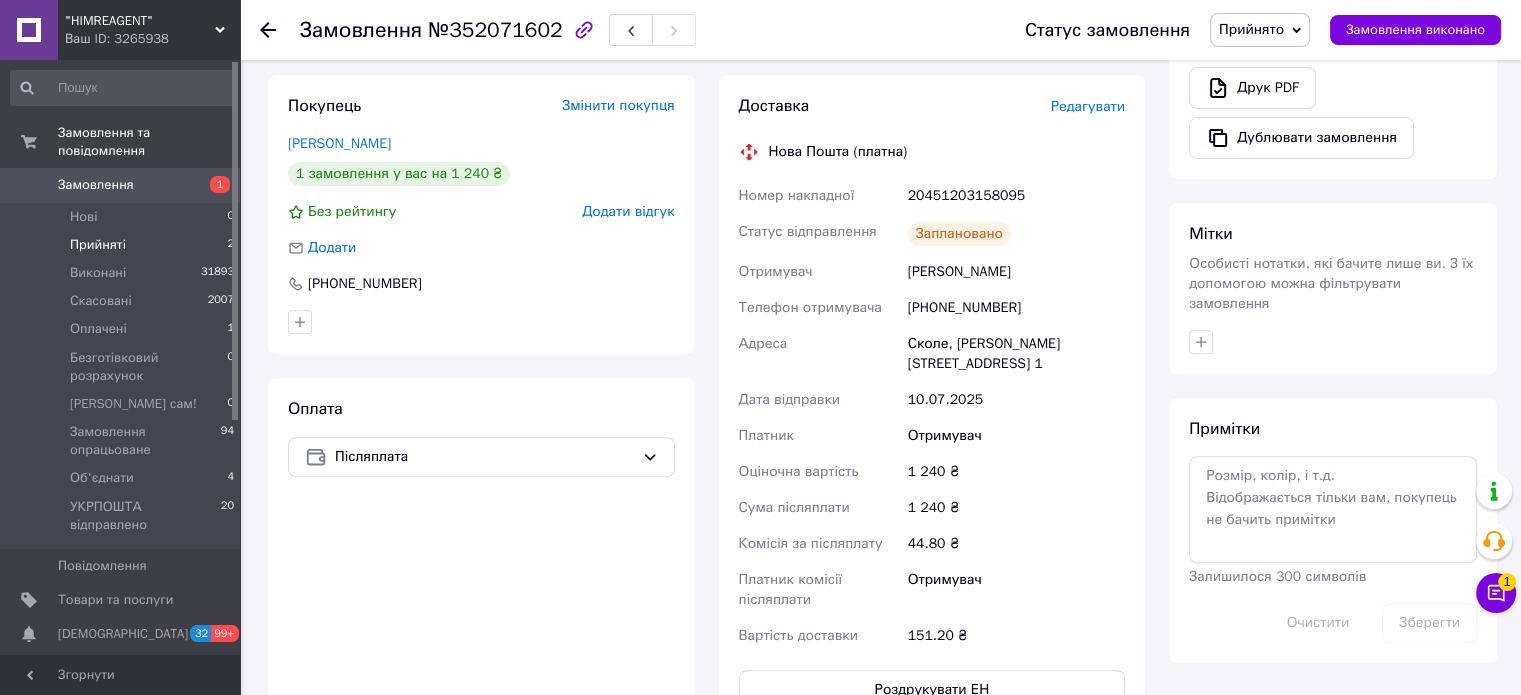 click on "Прийняті 2" at bounding box center (123, 245) 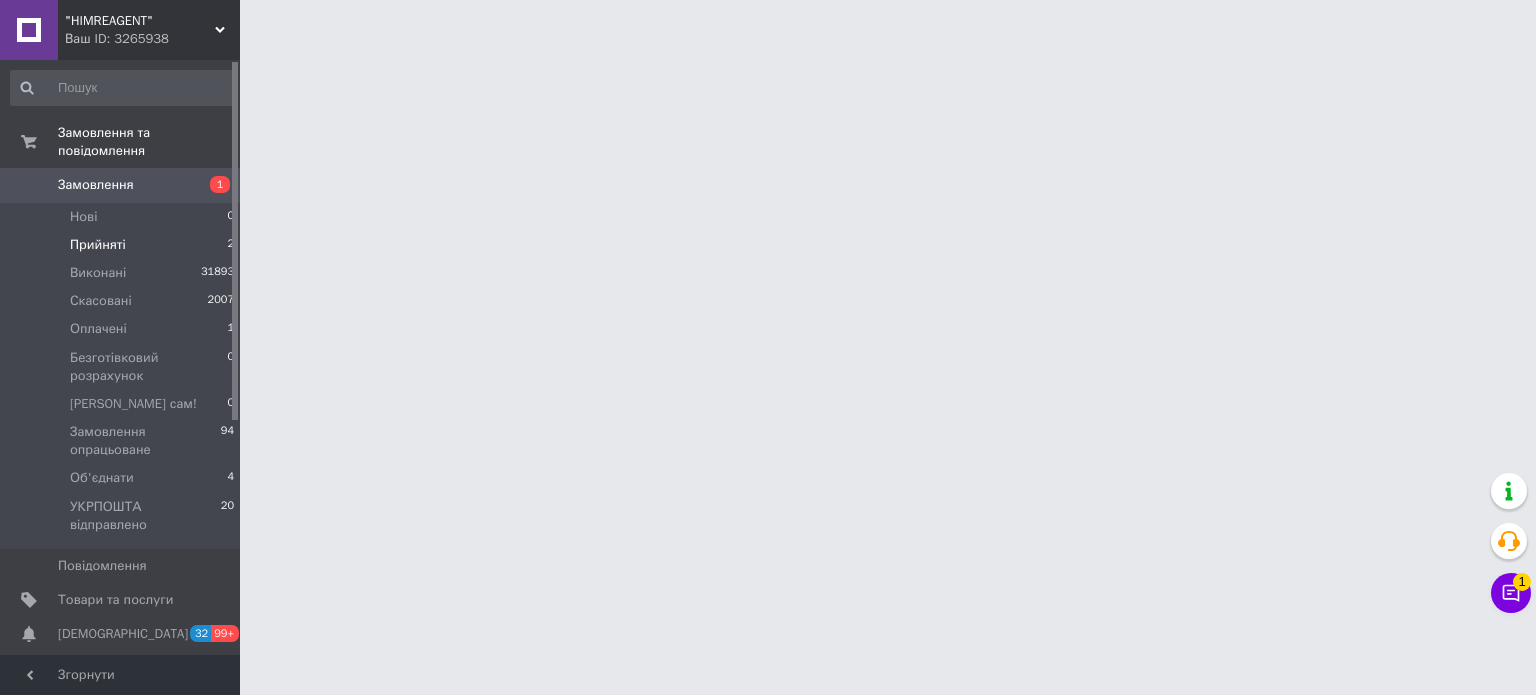 click on "Прийняті" at bounding box center (98, 245) 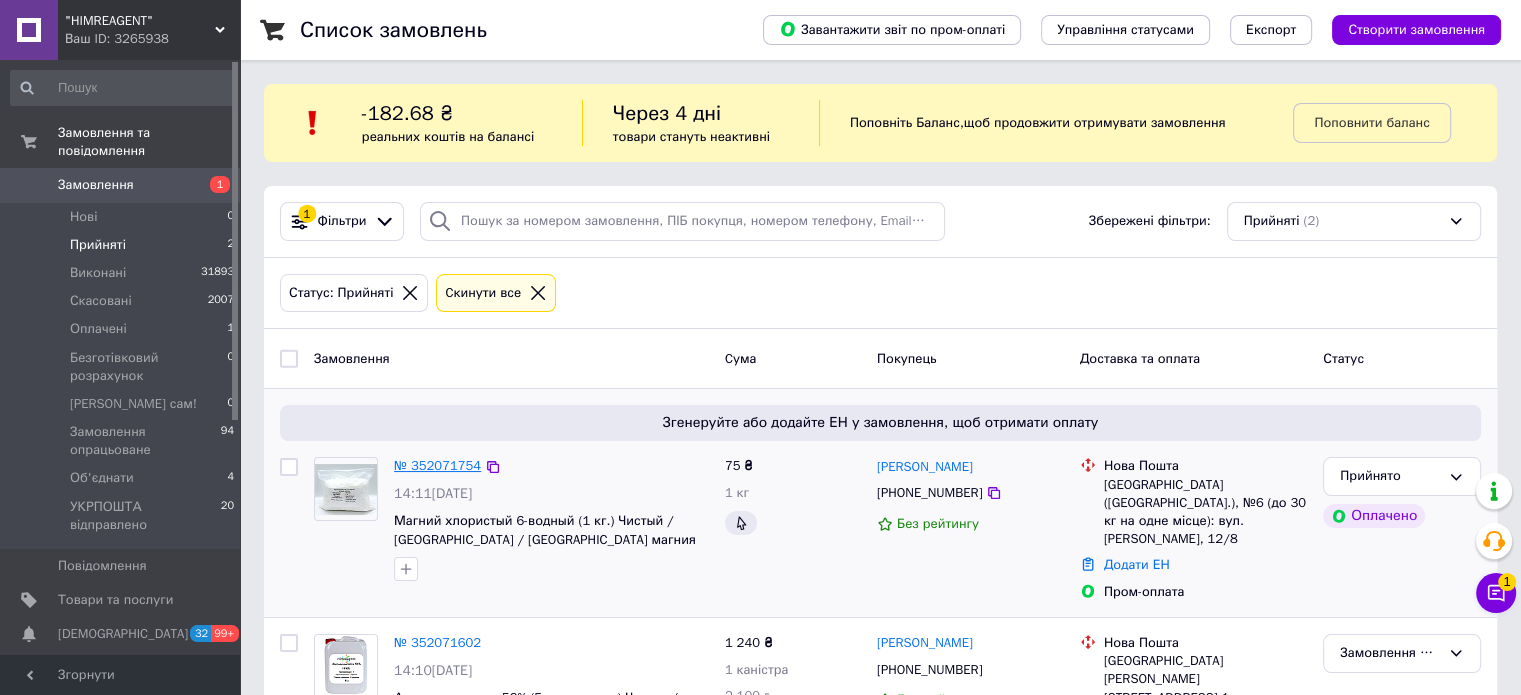 click on "№ 352071754" at bounding box center [437, 465] 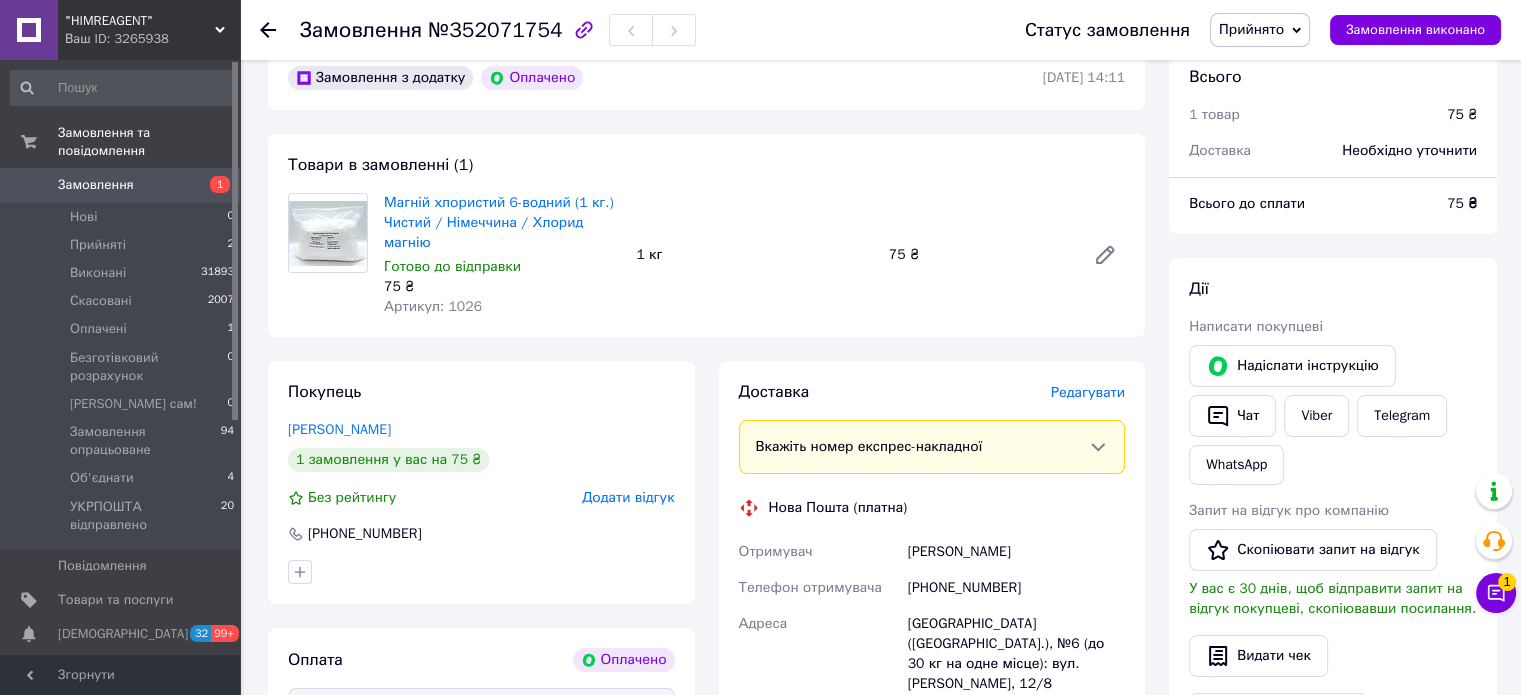 scroll, scrollTop: 500, scrollLeft: 0, axis: vertical 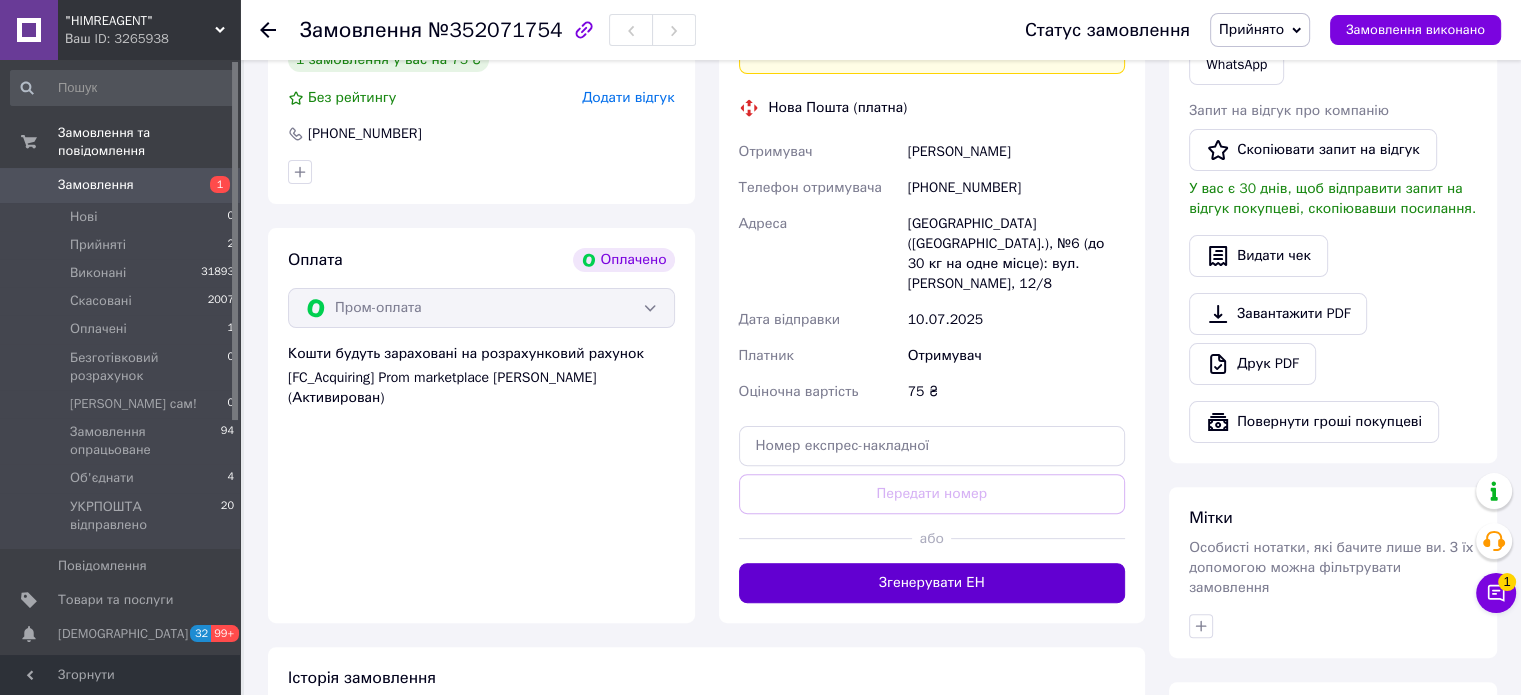 click on "Згенерувати ЕН" at bounding box center (932, 583) 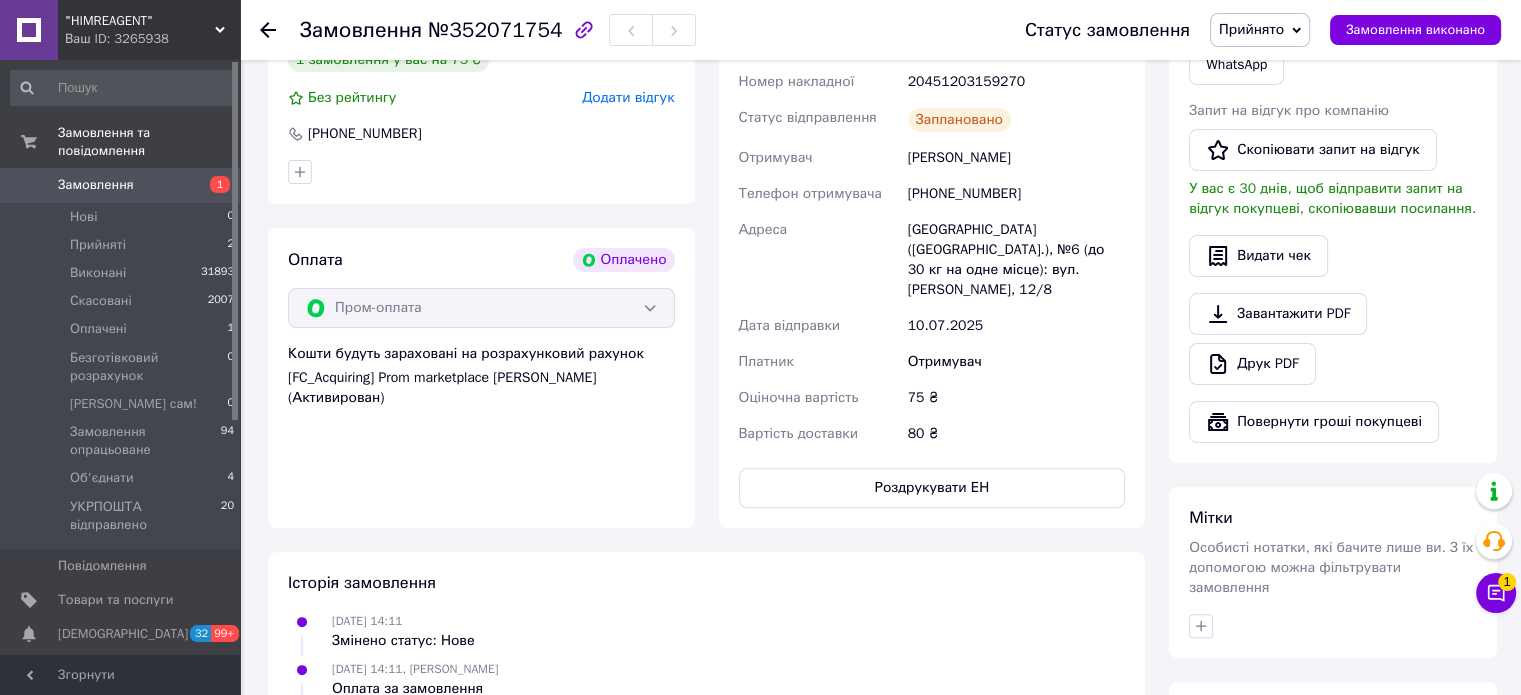 click on "Замовлення" at bounding box center [96, 185] 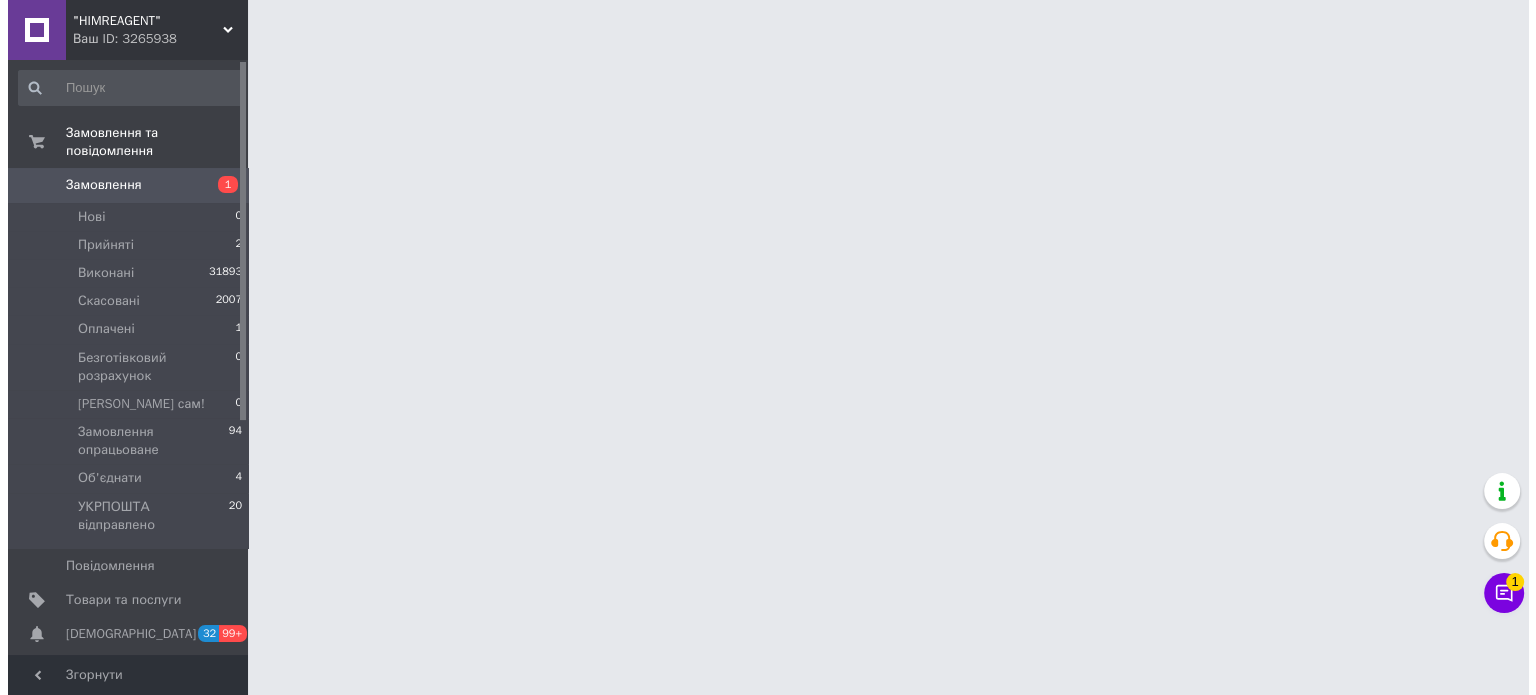 scroll, scrollTop: 0, scrollLeft: 0, axis: both 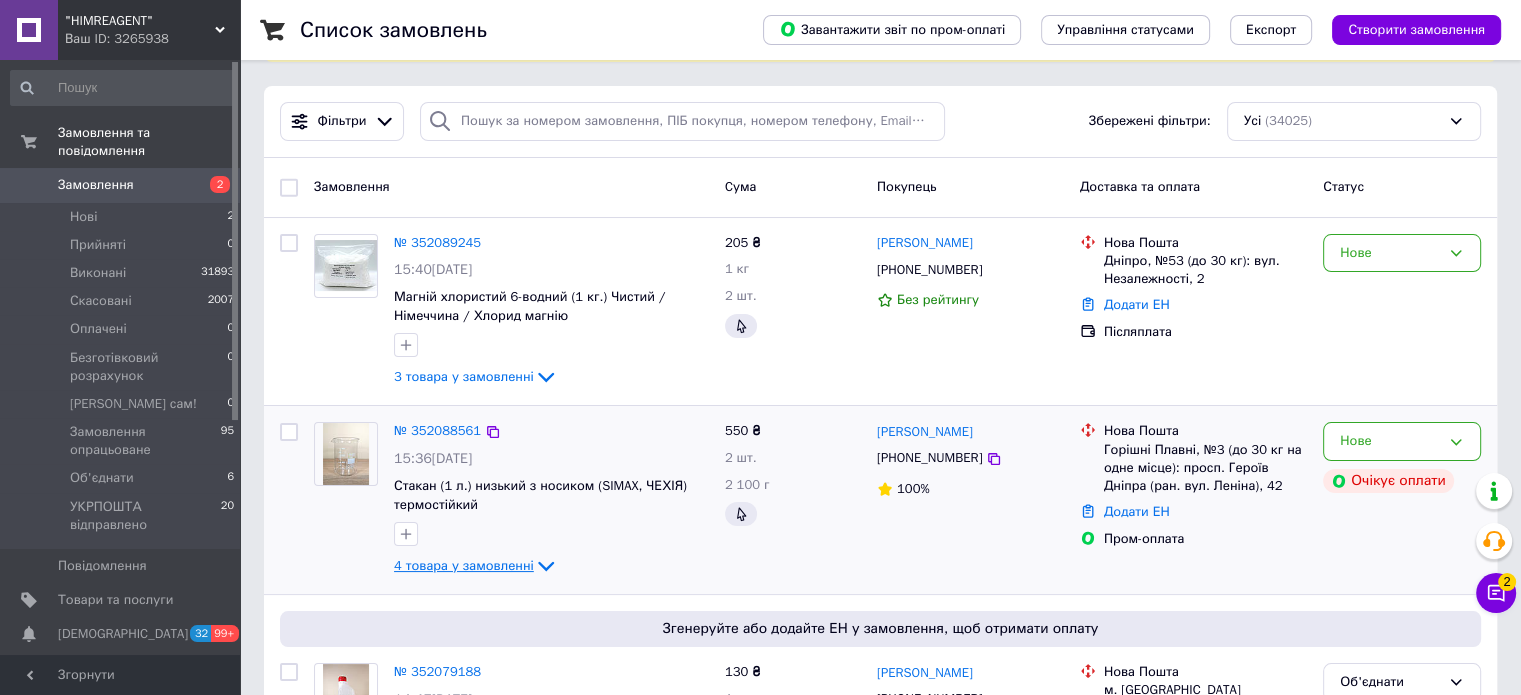click on "4 товара у замовленні" at bounding box center (464, 565) 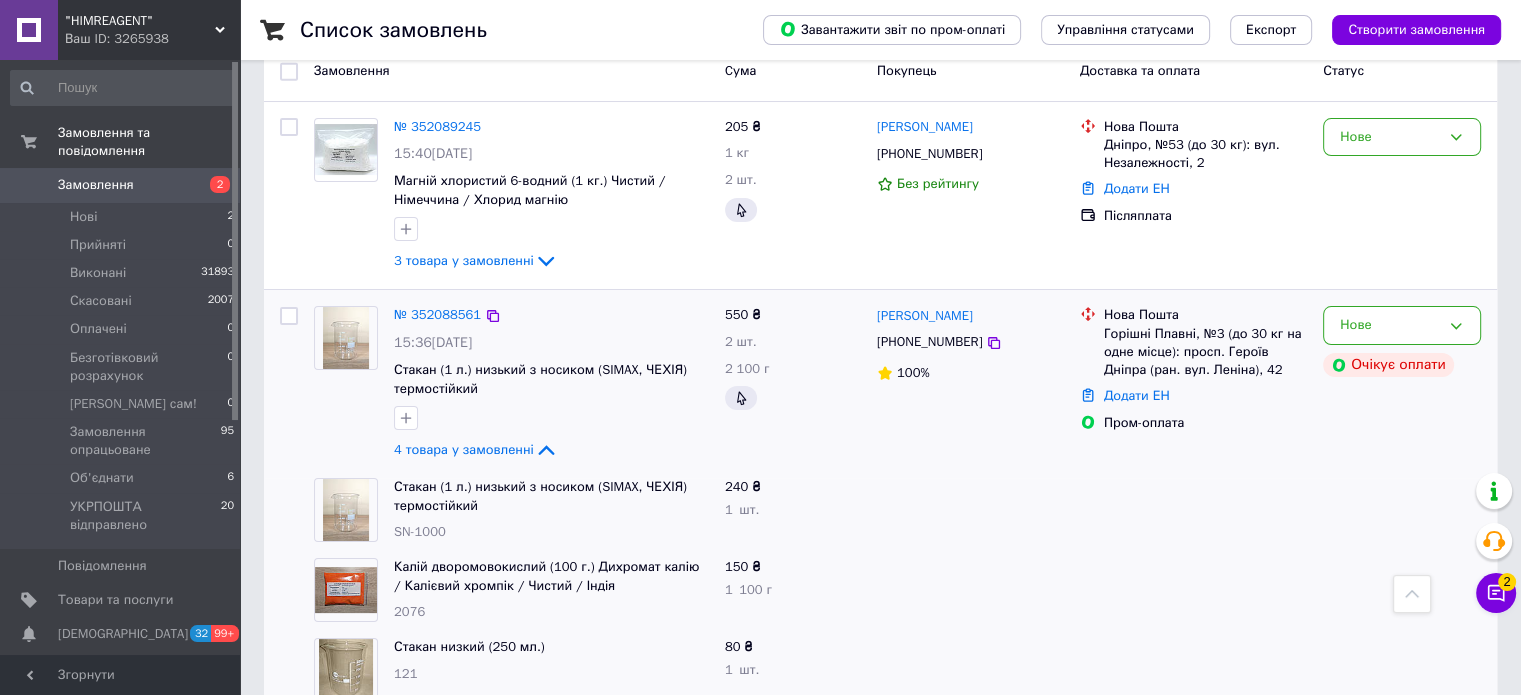 scroll, scrollTop: 200, scrollLeft: 0, axis: vertical 